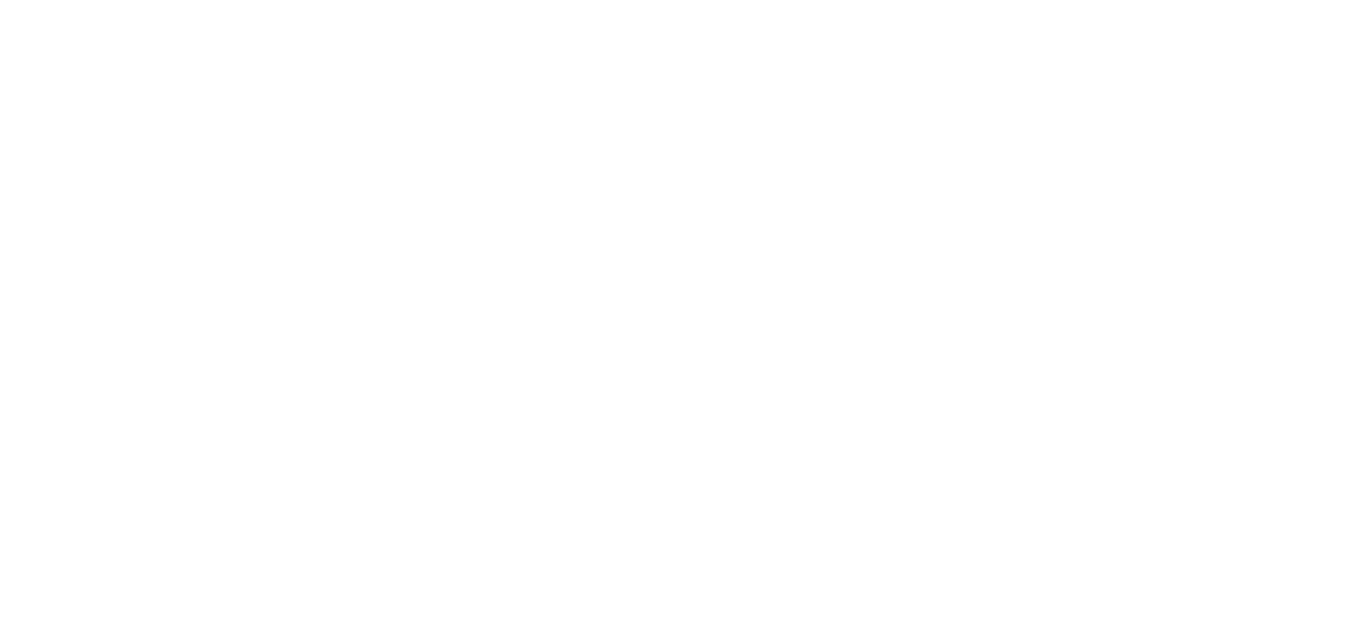 scroll, scrollTop: 0, scrollLeft: 0, axis: both 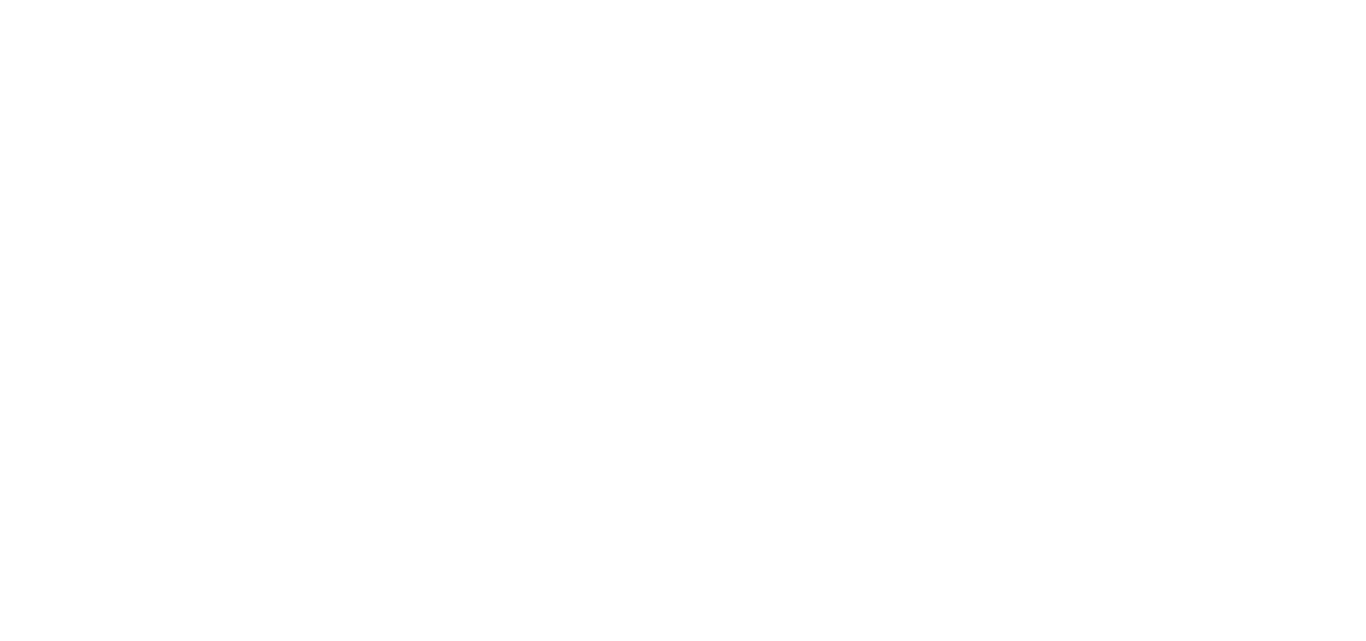 select on "*" 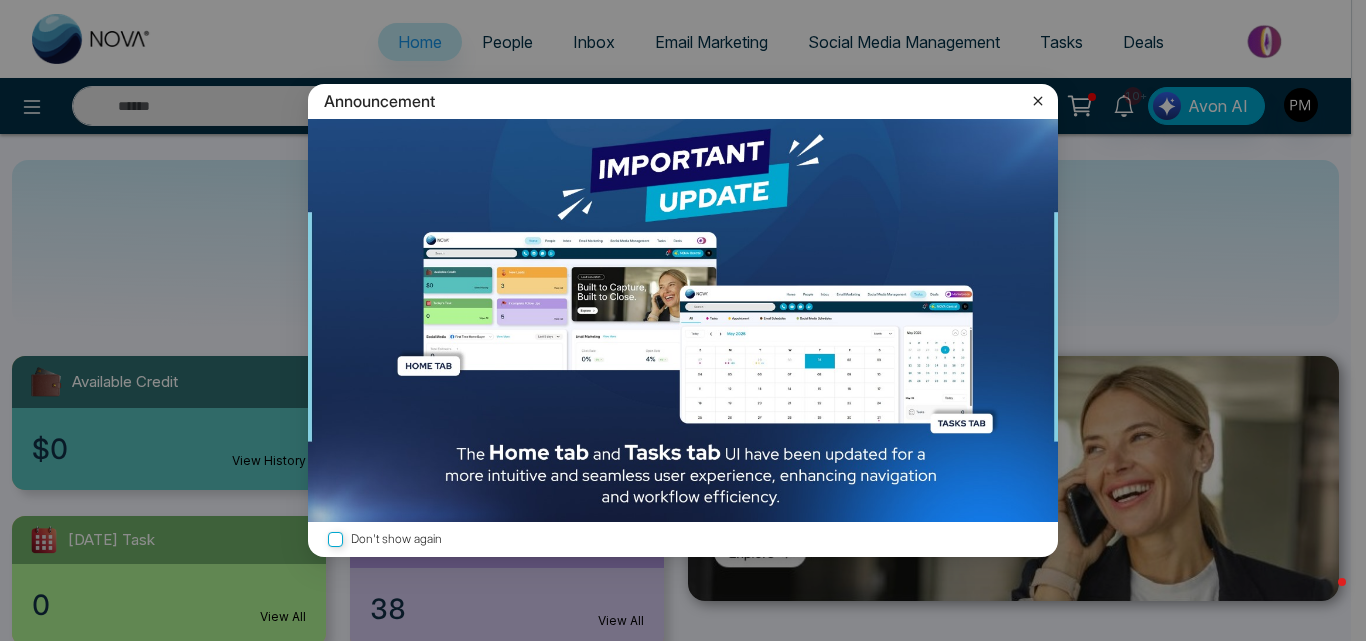 click 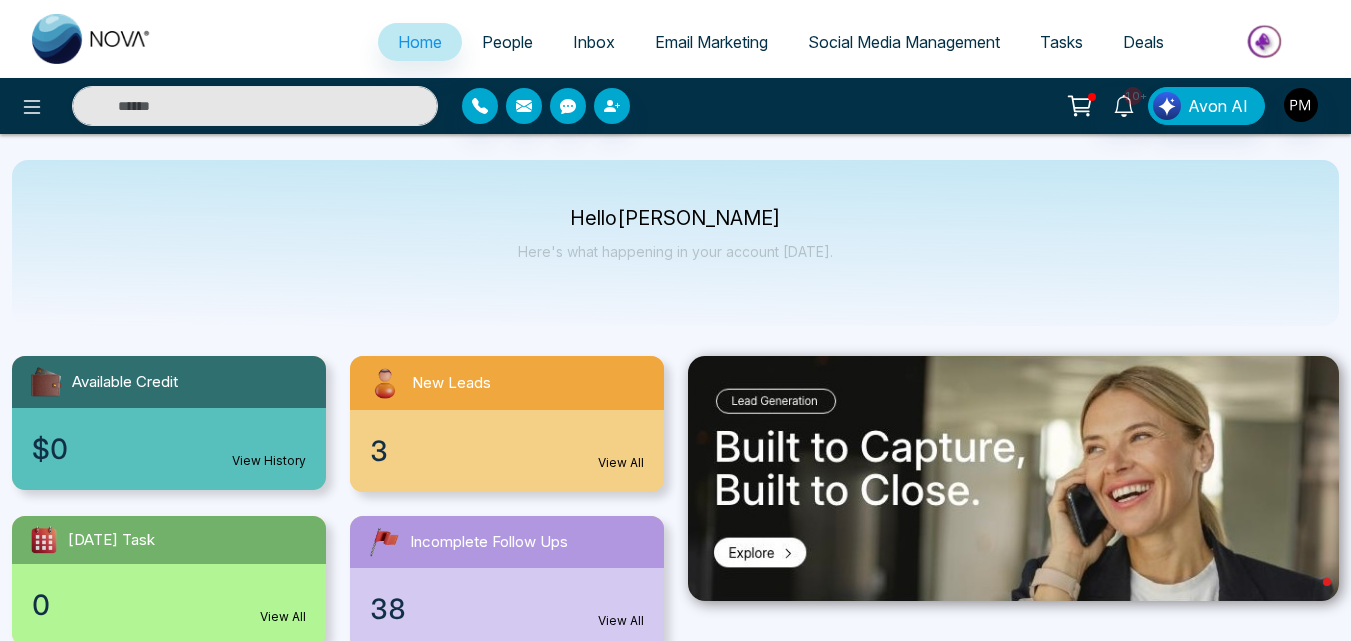 click on "People" at bounding box center (507, 42) 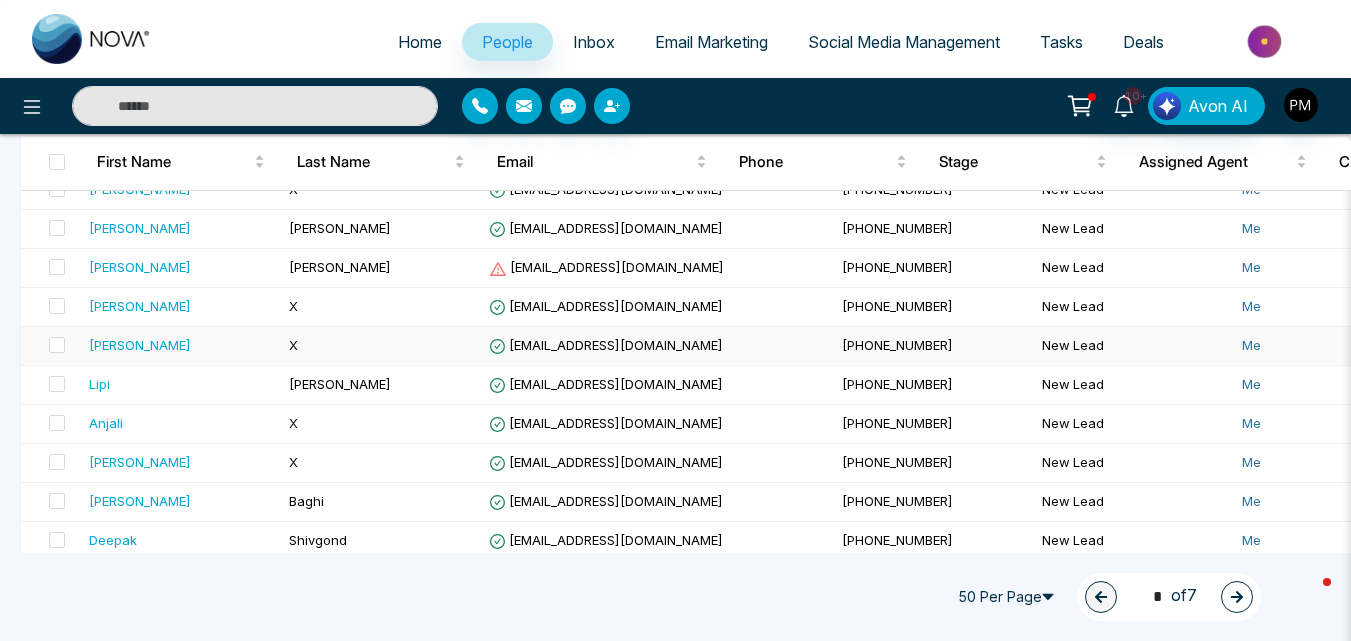 scroll, scrollTop: 1817, scrollLeft: 0, axis: vertical 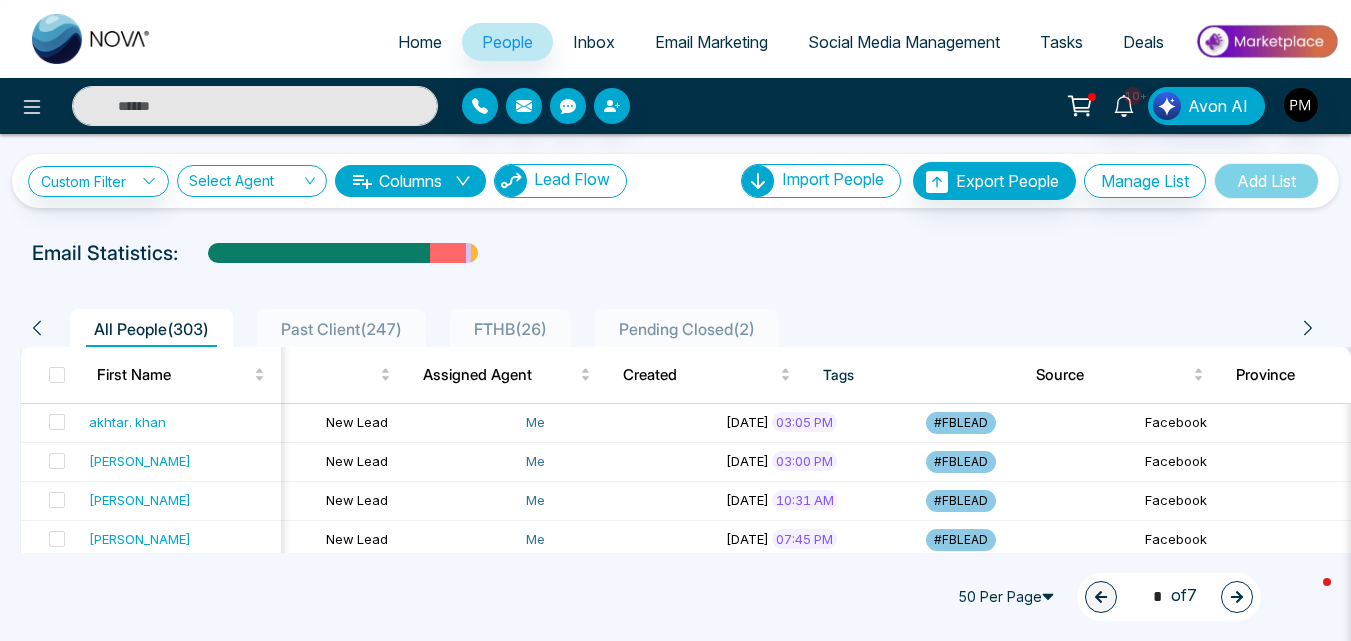 click on "Lead Flow" at bounding box center (572, 179) 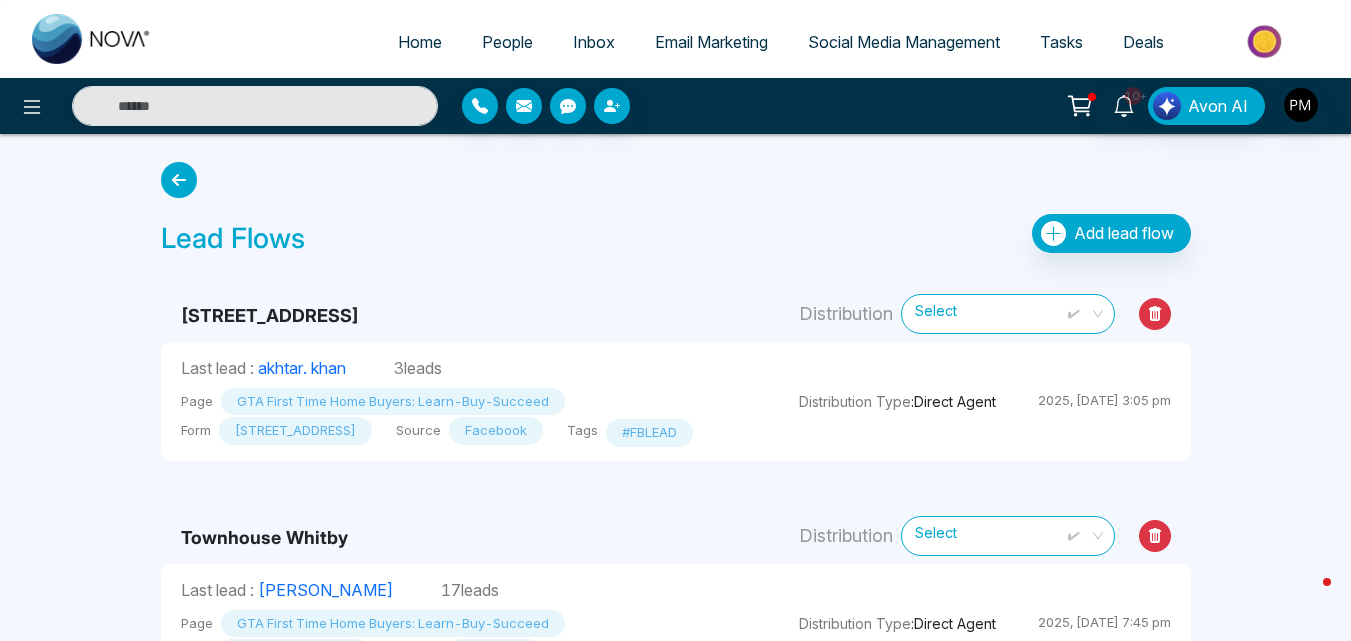 click at bounding box center (179, 180) 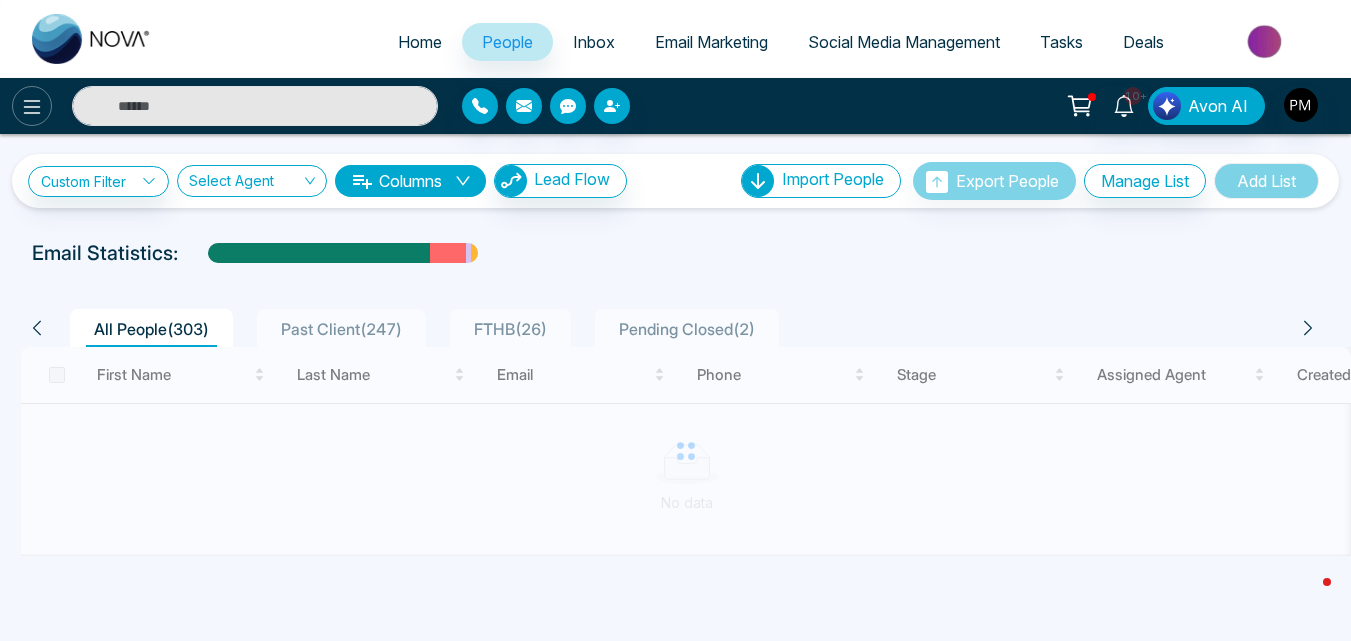 click 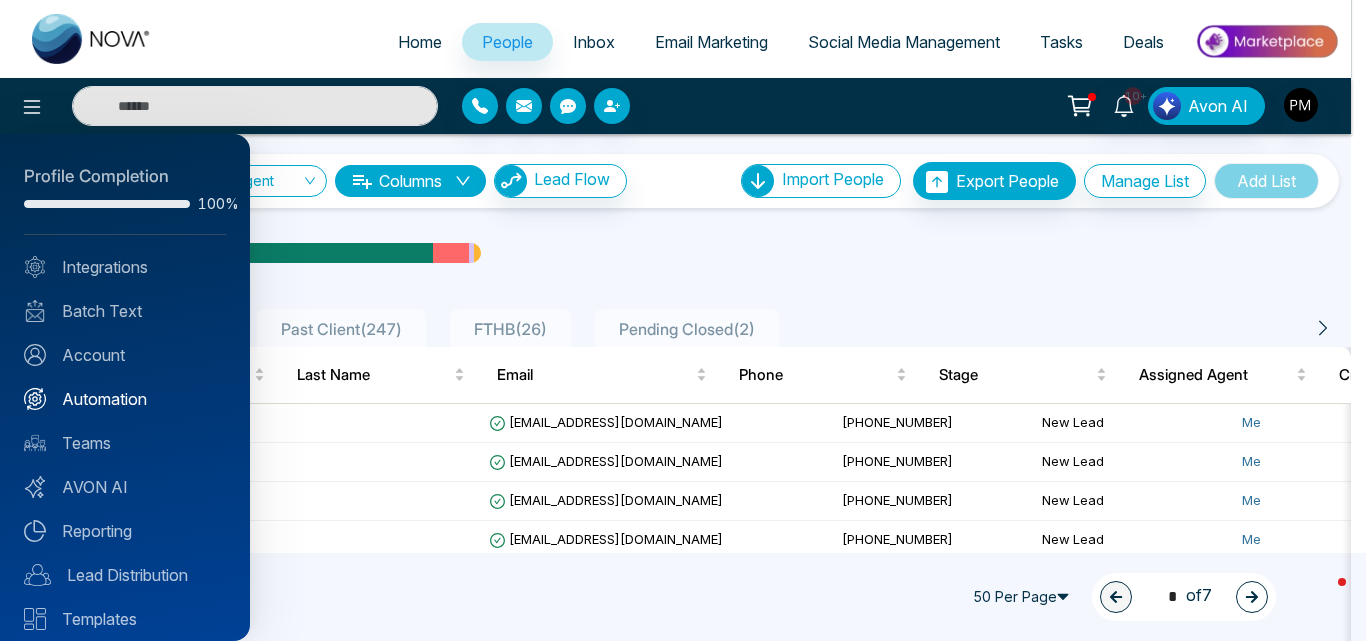 click on "Automation" at bounding box center [125, 399] 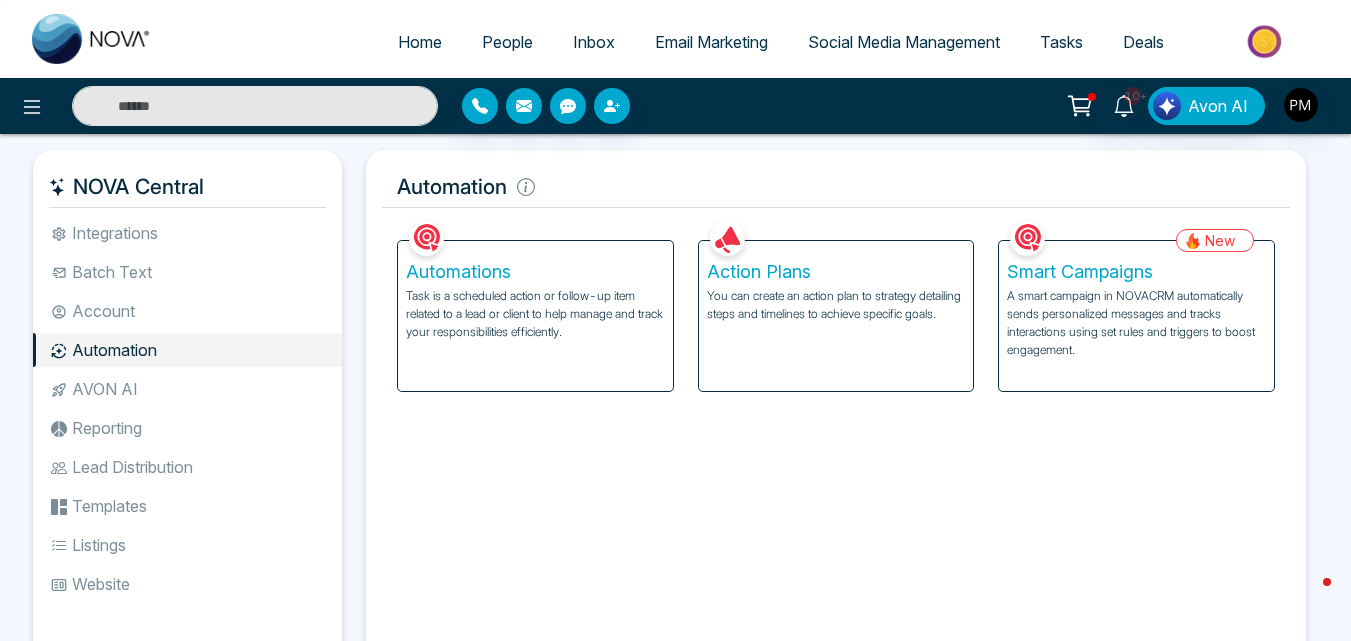 click on "Task is a scheduled action or follow-up item related to a lead or client to help manage and track your responsibilities efficiently." at bounding box center (535, 314) 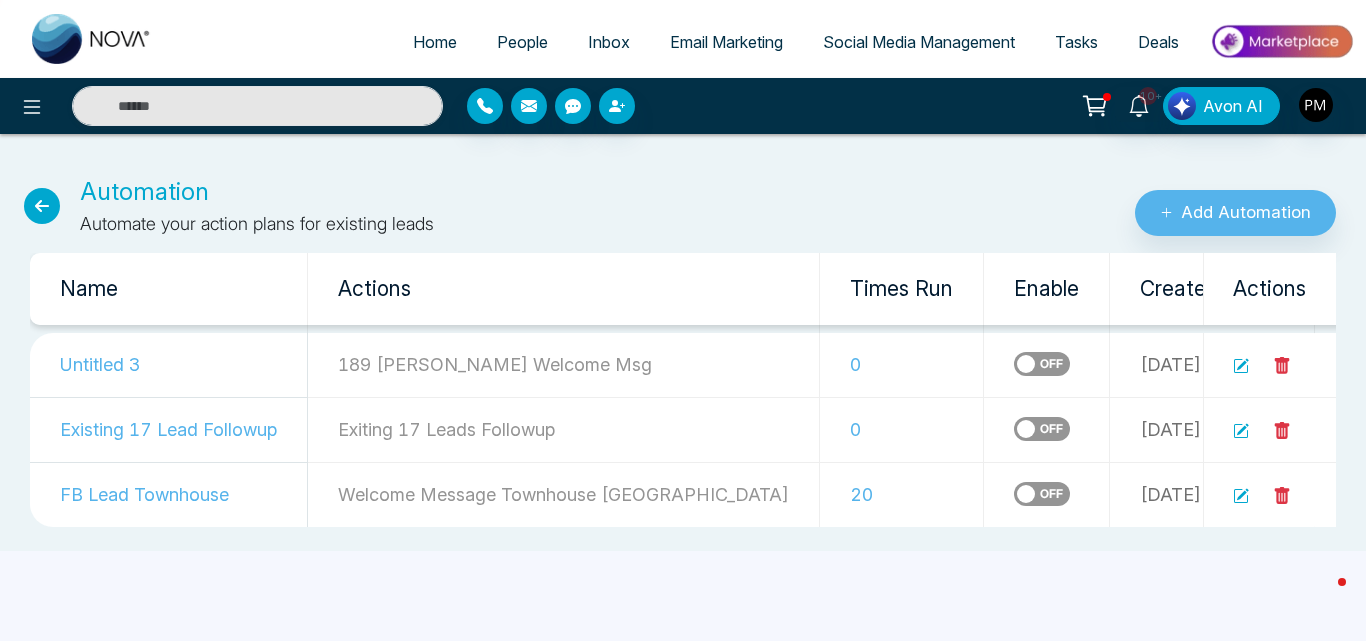 click at bounding box center [42, 206] 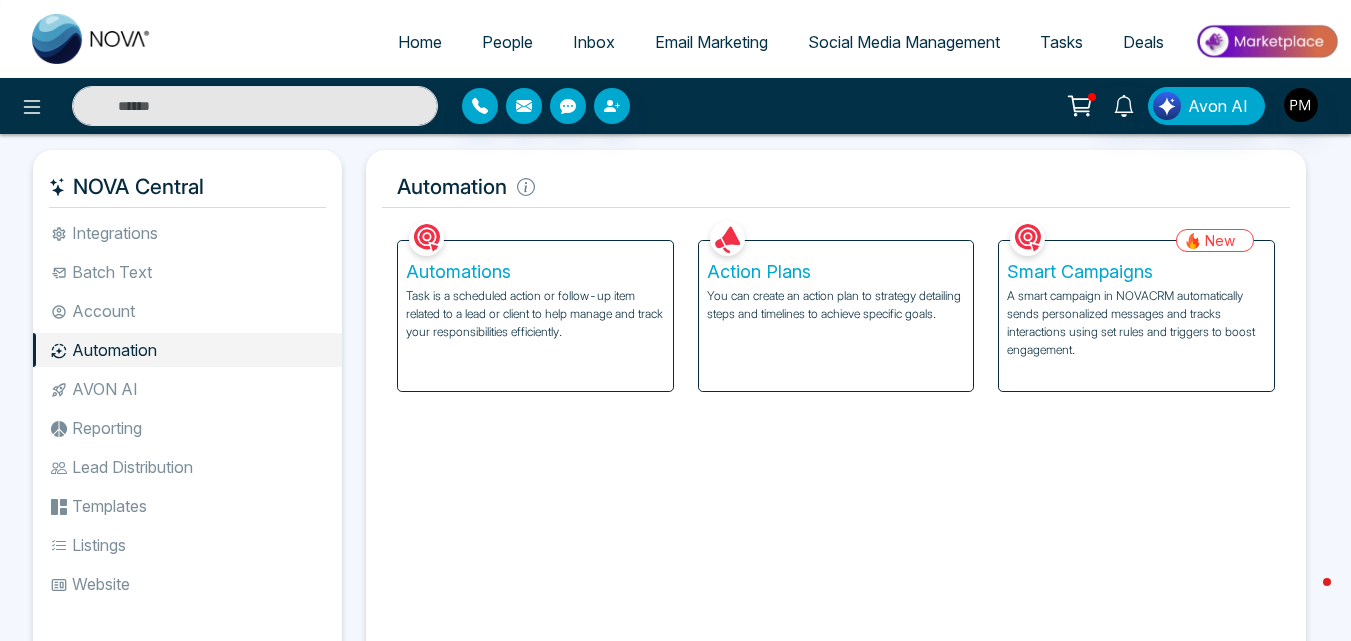 click on "You can create an action plan to strategy detailing steps and timelines to achieve specific goals." at bounding box center (836, 305) 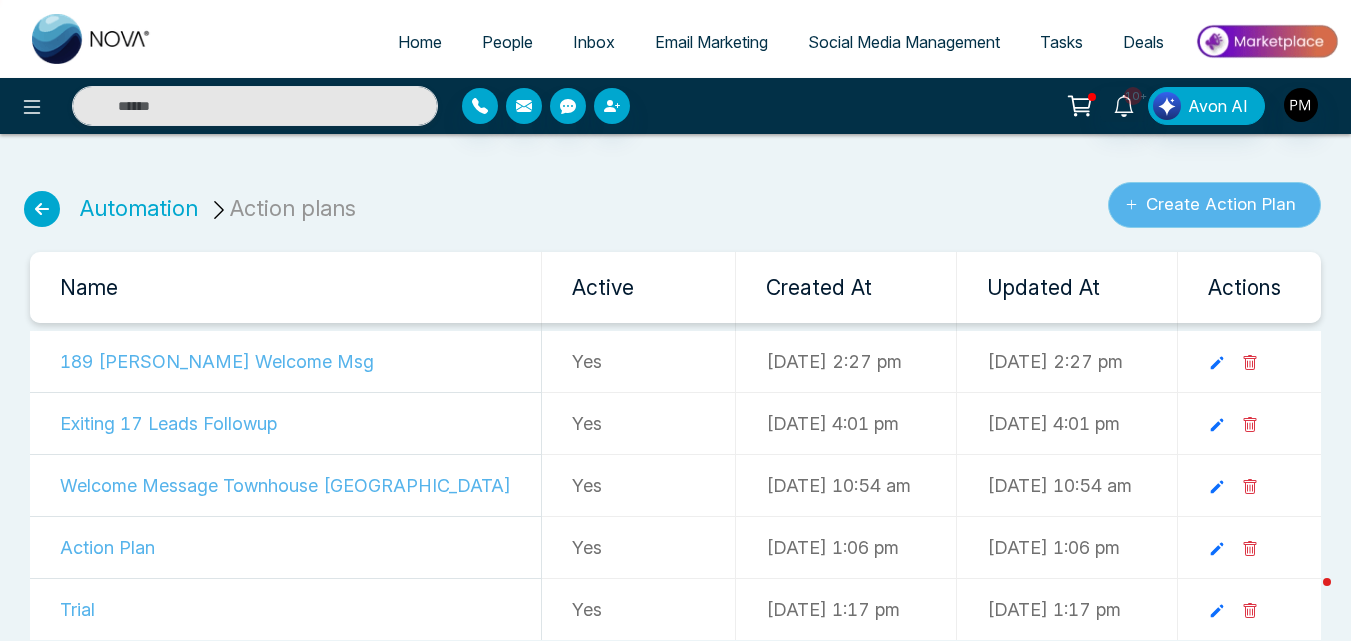 click on "Create Action Plan" at bounding box center (1214, 205) 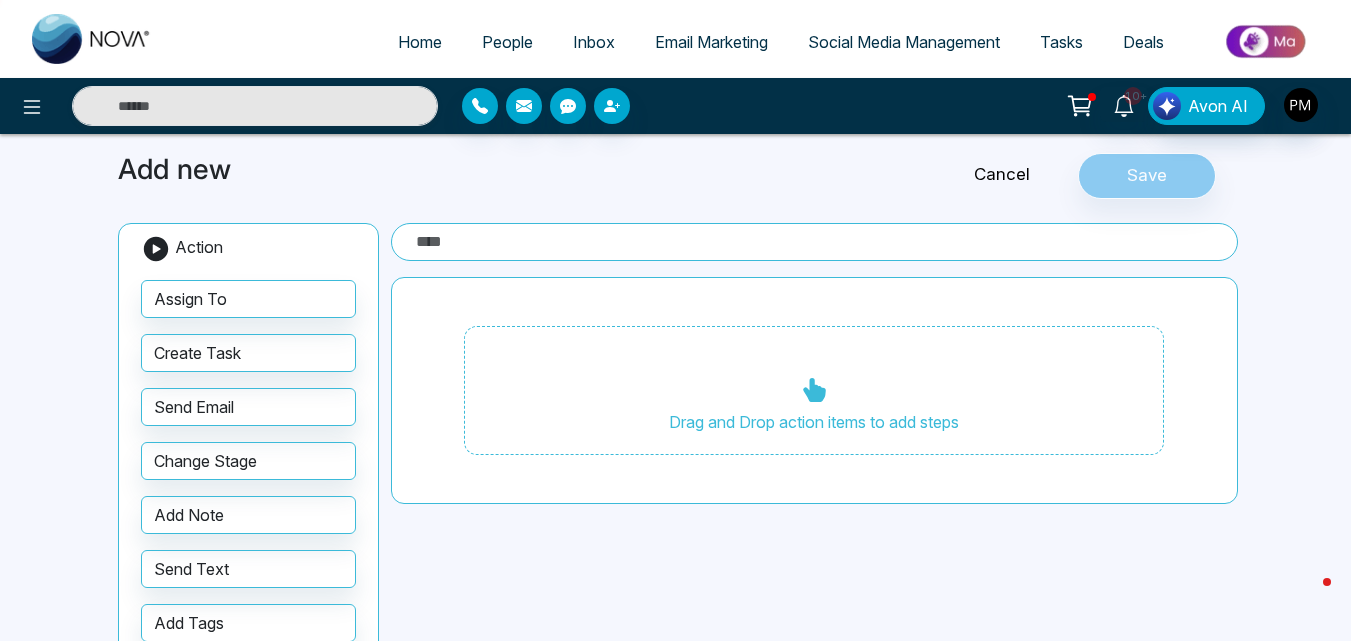 scroll, scrollTop: 182, scrollLeft: 0, axis: vertical 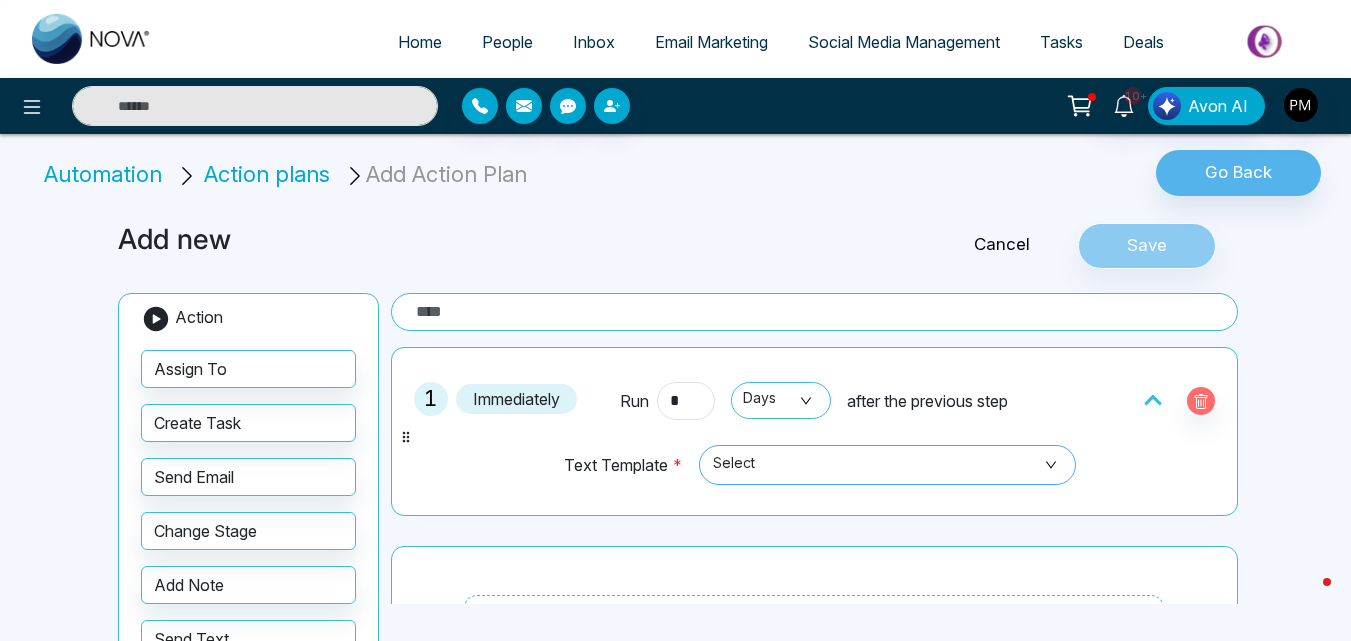 click on "Select" at bounding box center [887, 465] 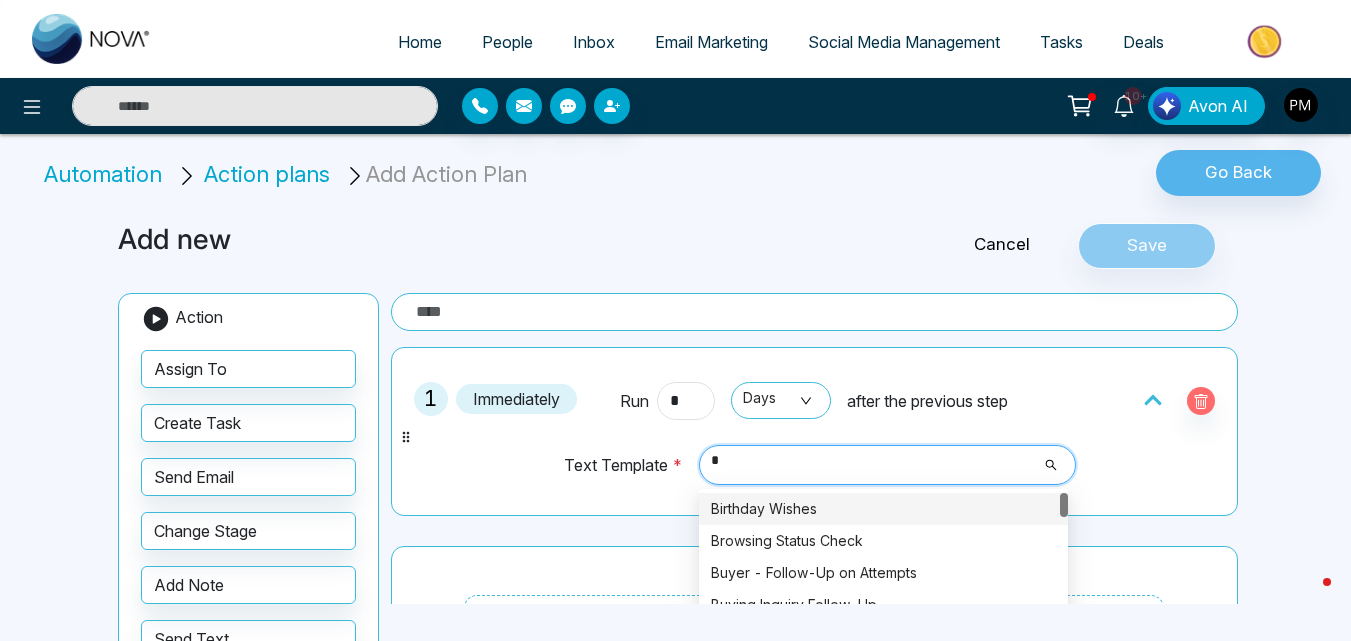 type on "**" 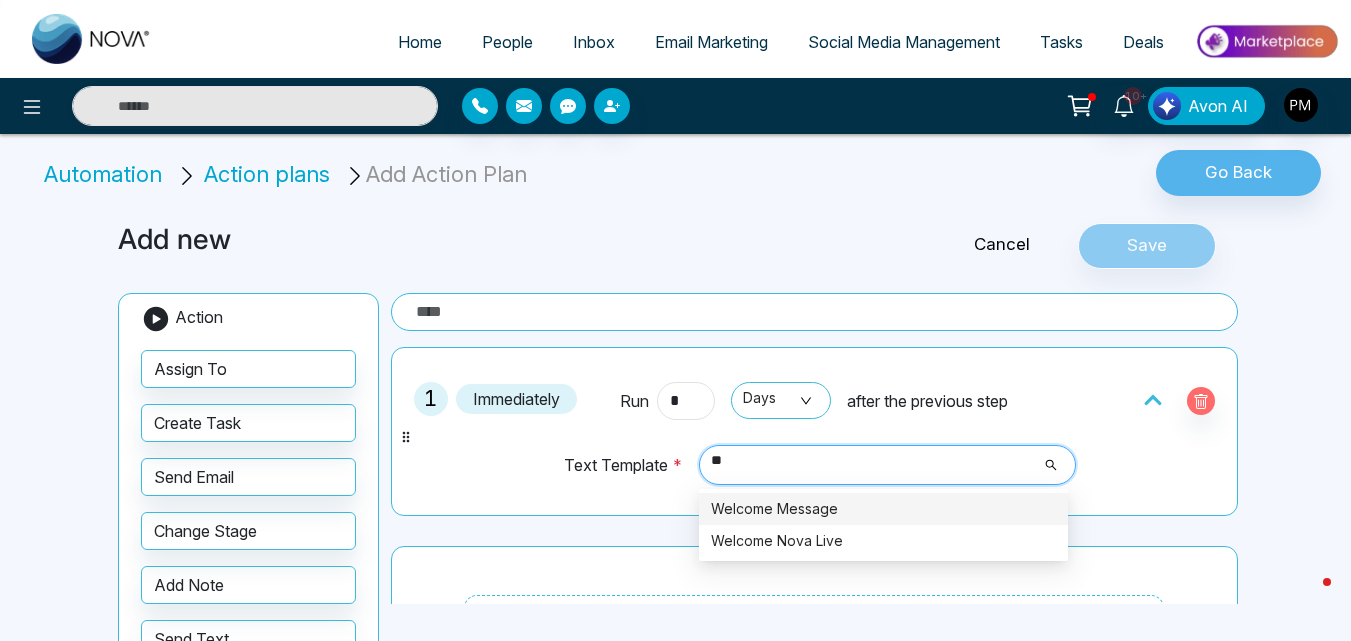 click on "Welcome Message" at bounding box center [883, 509] 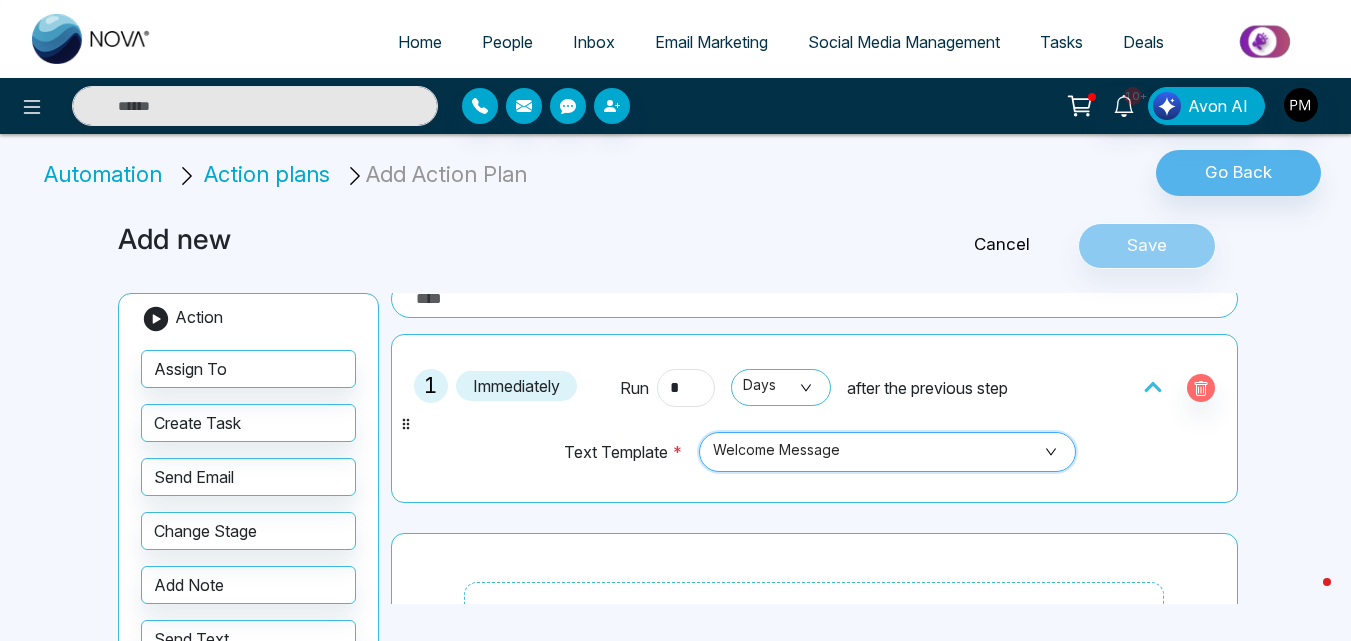 scroll, scrollTop: 0, scrollLeft: 0, axis: both 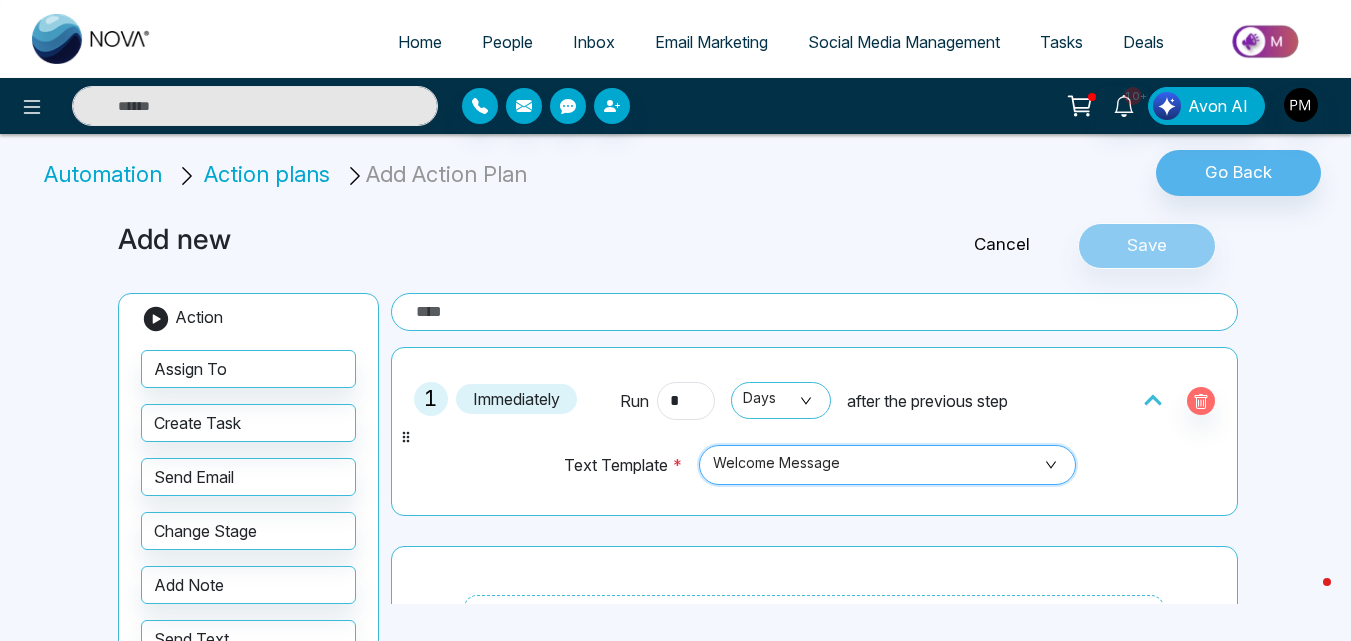 click on "Cancel Save" at bounding box center (1056, 246) 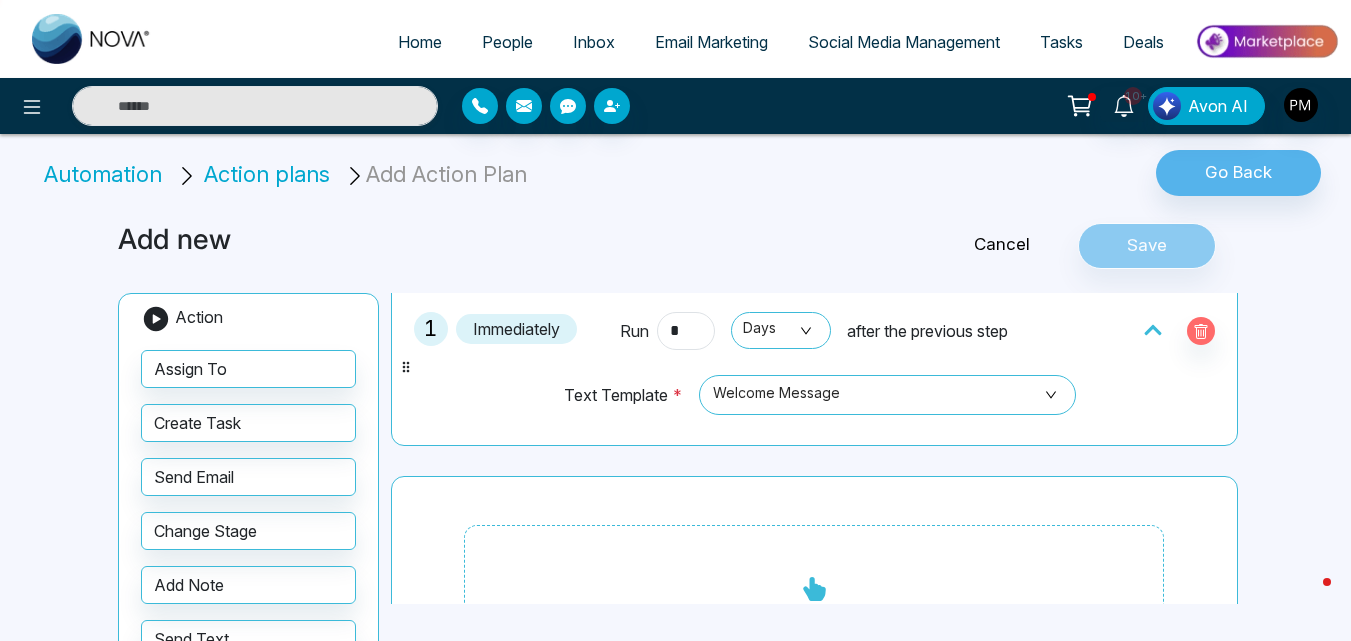 scroll, scrollTop: 179, scrollLeft: 0, axis: vertical 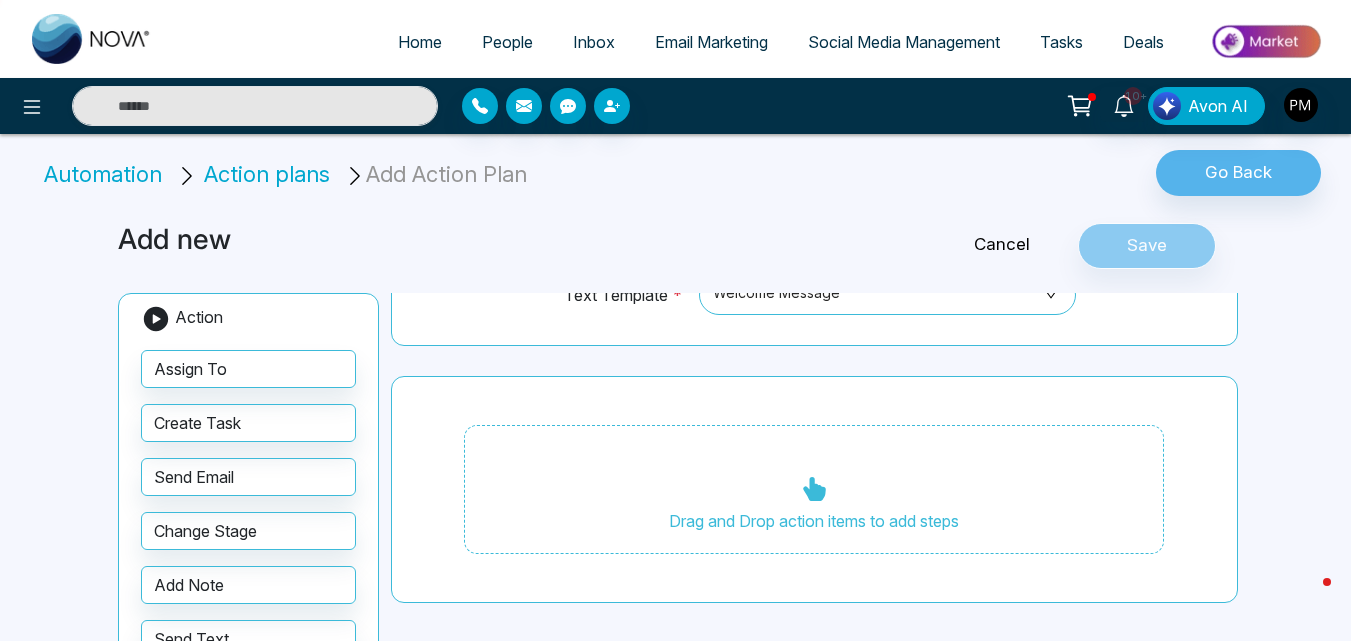 click on "Drag and Drop action items to add steps" at bounding box center [814, 490] 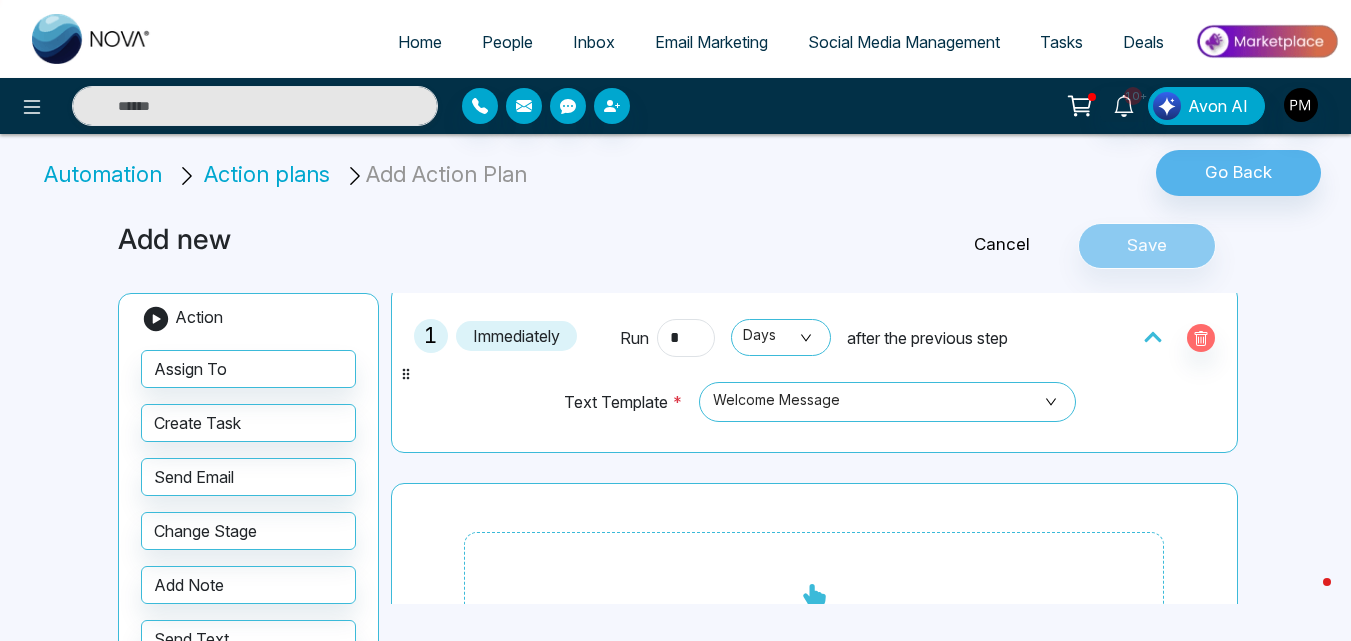 scroll, scrollTop: 0, scrollLeft: 0, axis: both 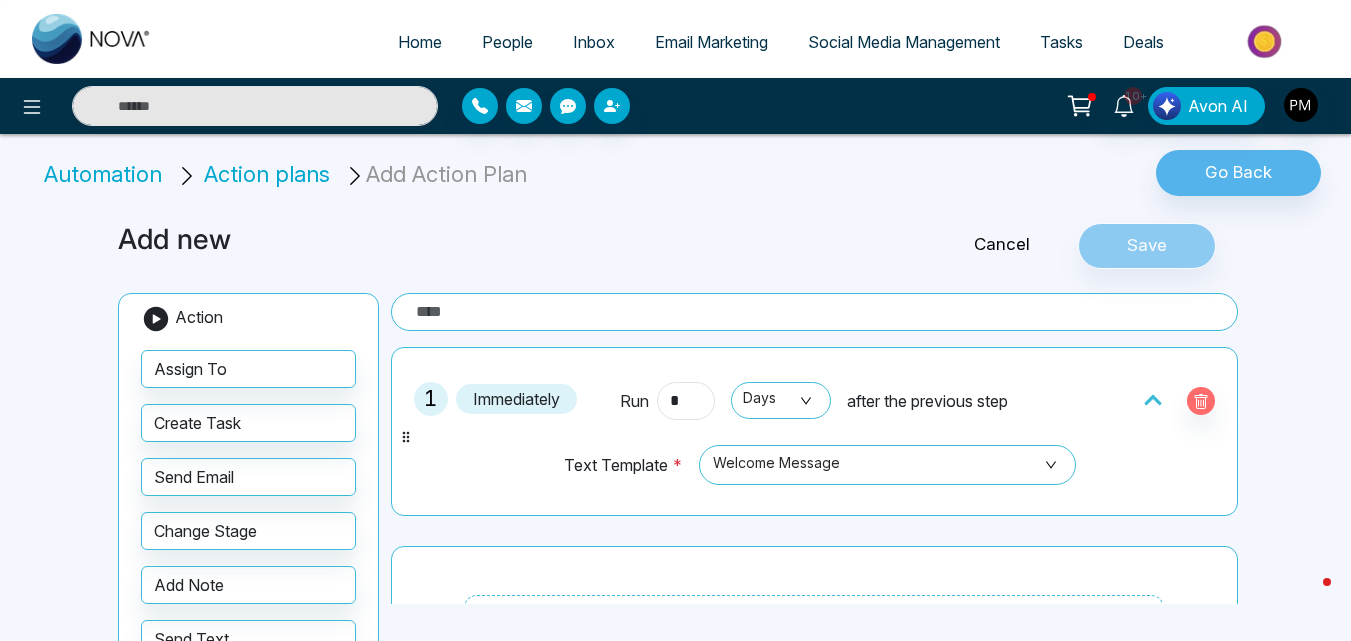 click on "Cancel Save" at bounding box center (1056, 246) 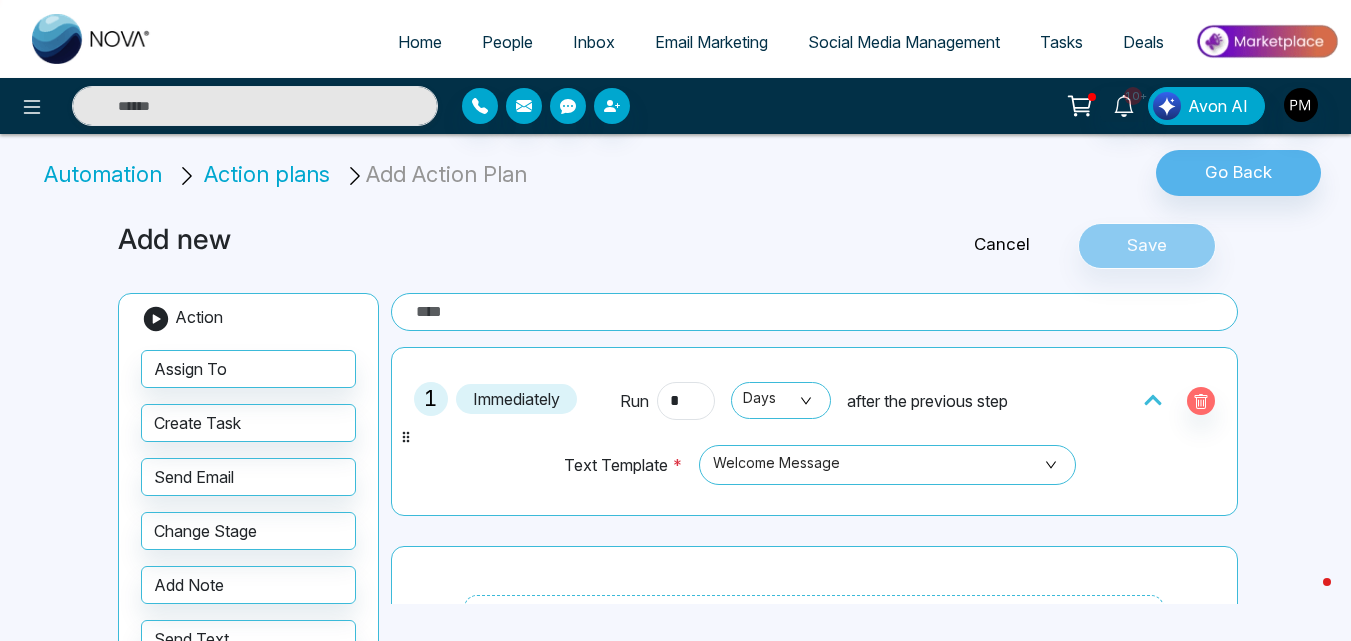 click on "Cancel Save" at bounding box center (1056, 246) 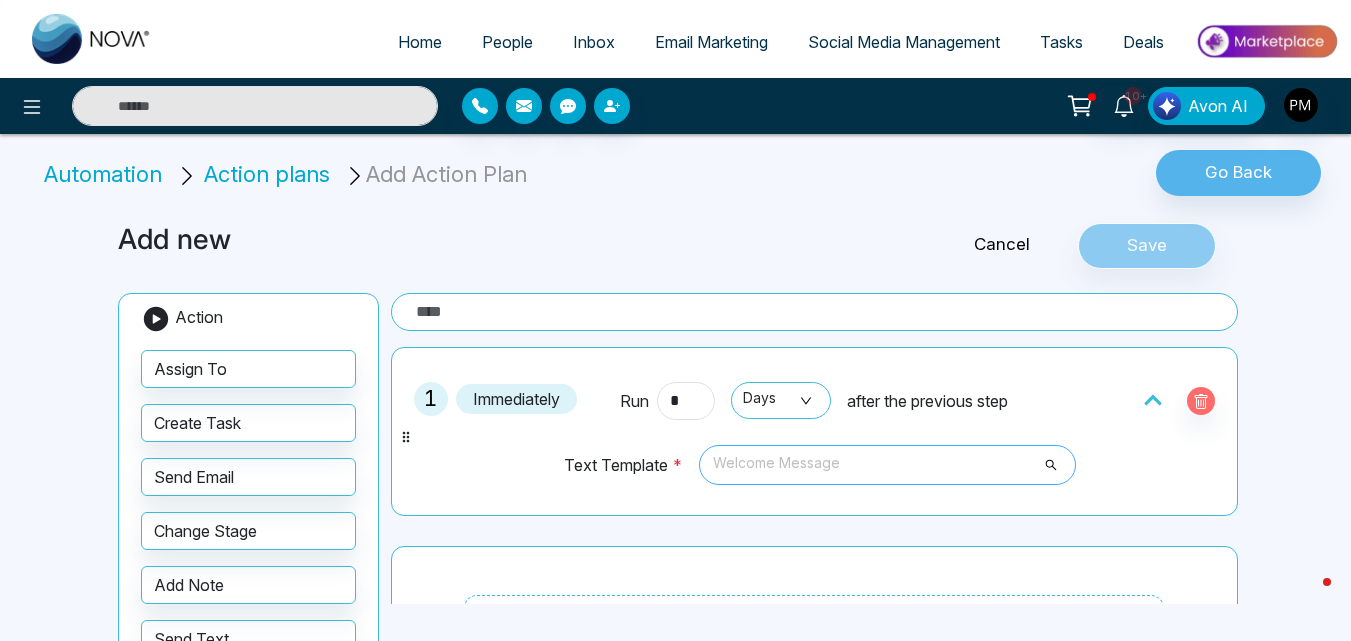click on "Welcome Message" at bounding box center [887, 465] 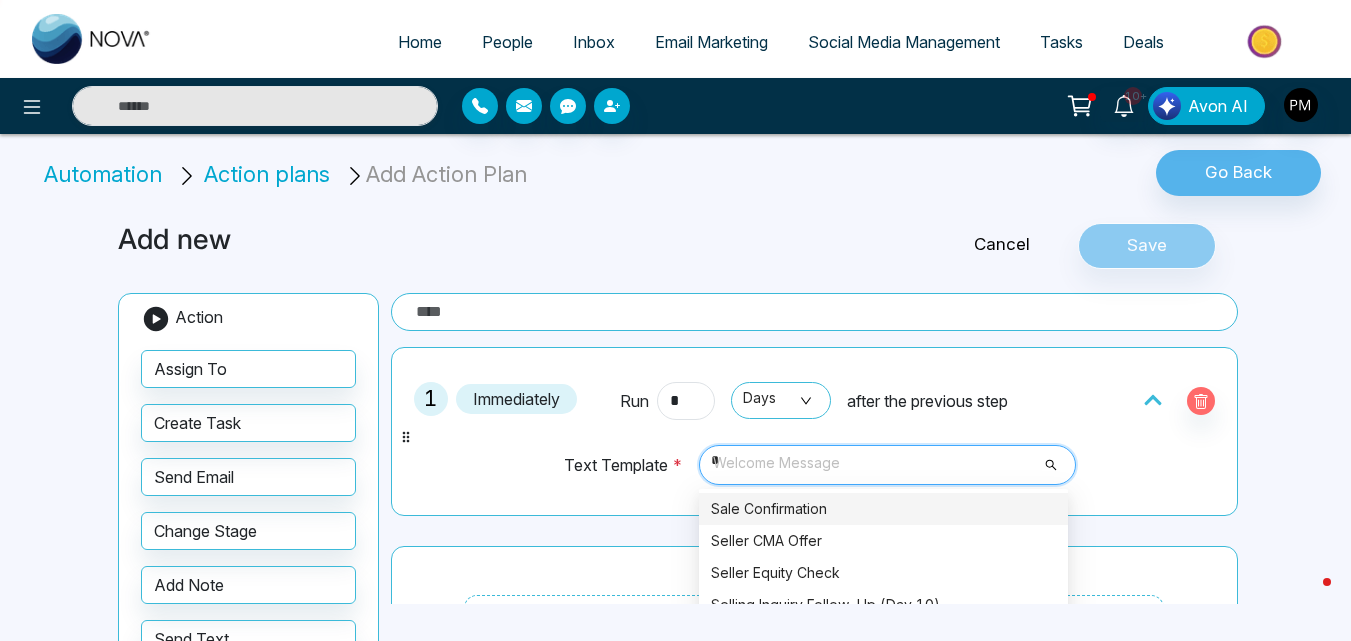 scroll, scrollTop: 2368, scrollLeft: 0, axis: vertical 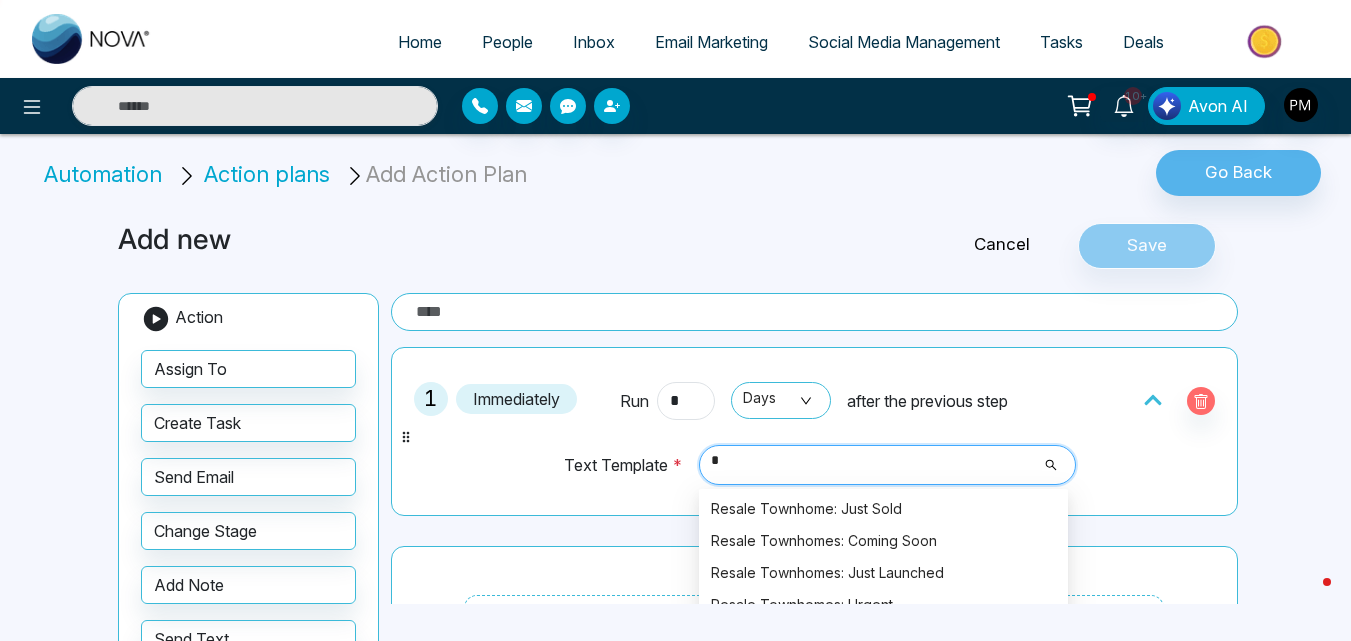 type on "**" 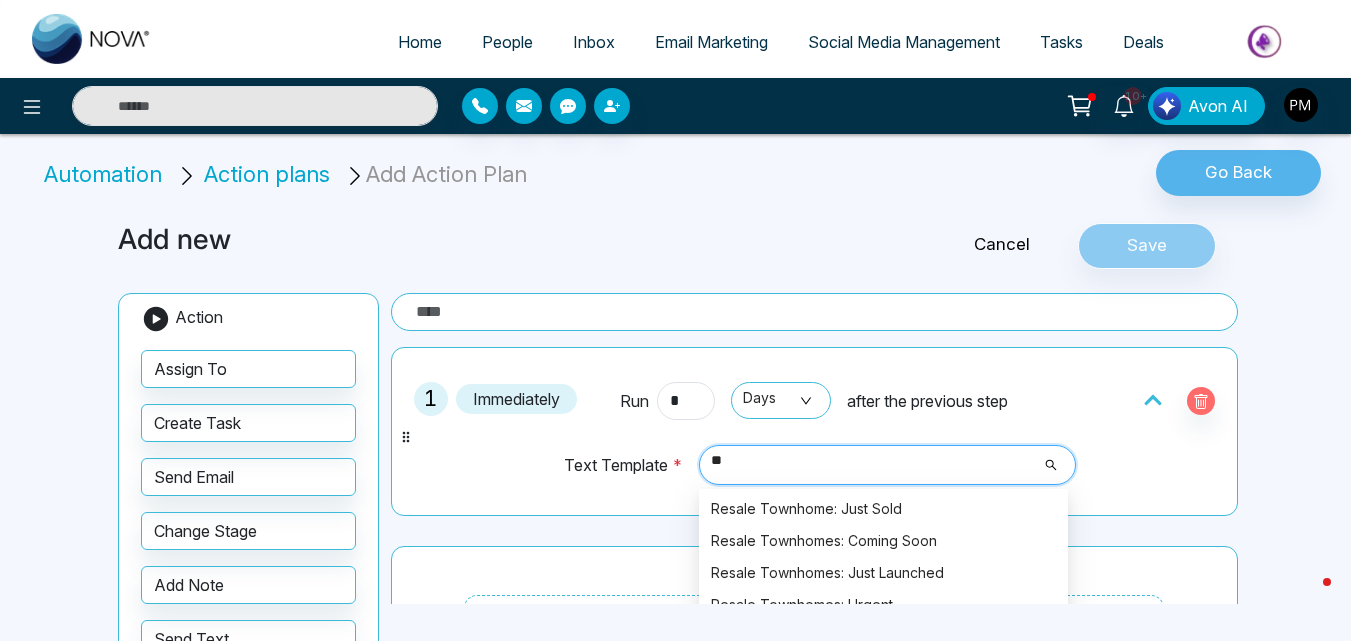 scroll, scrollTop: 0, scrollLeft: 0, axis: both 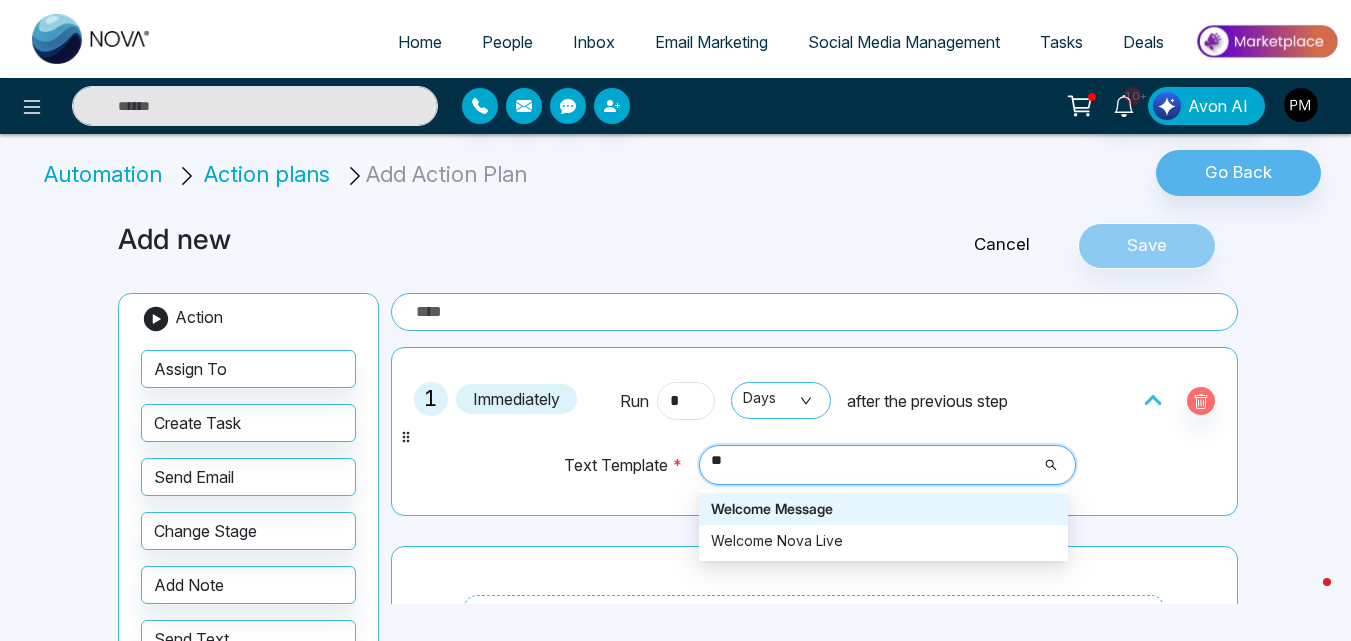 click on "Welcome Message" at bounding box center (883, 509) 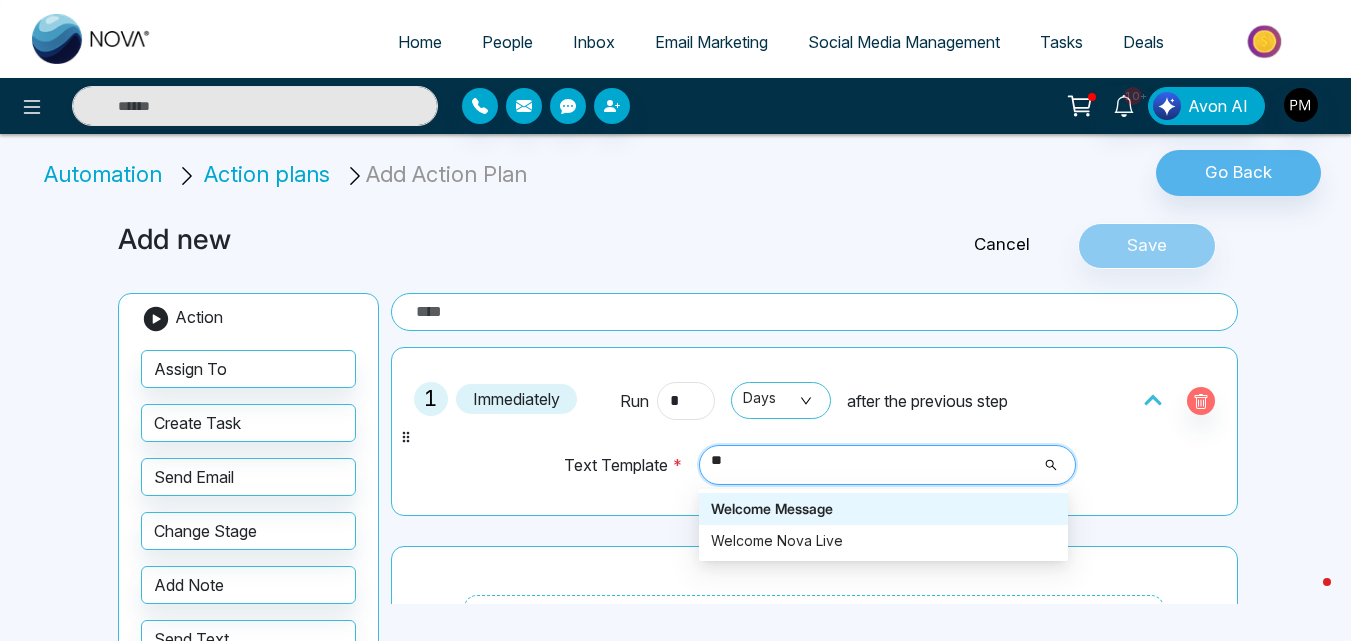 type 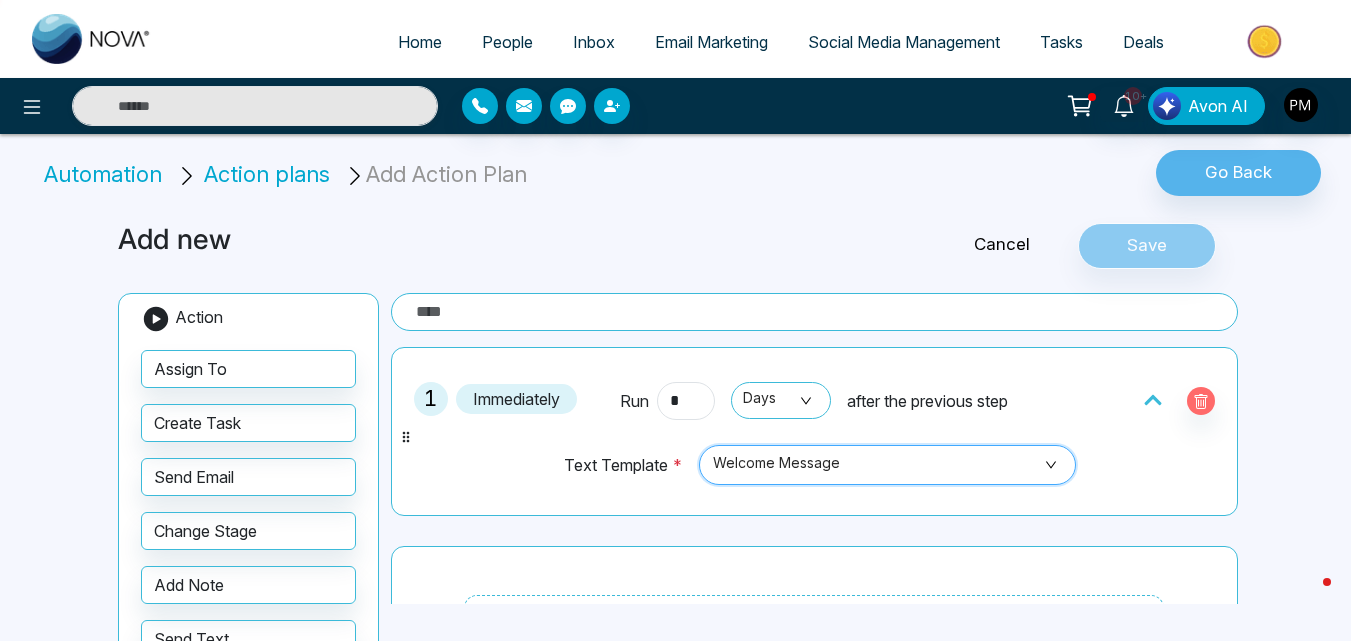 click on "Cancel Save" at bounding box center (1056, 246) 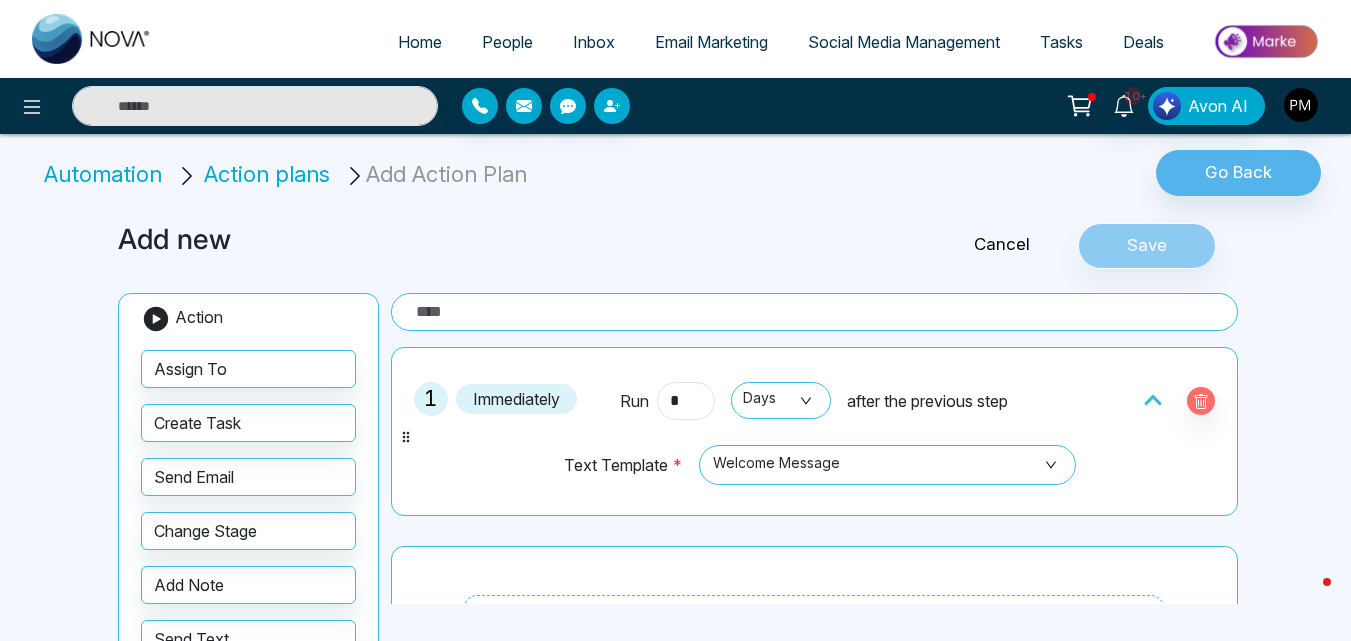 click on "Action plans" at bounding box center (267, 174) 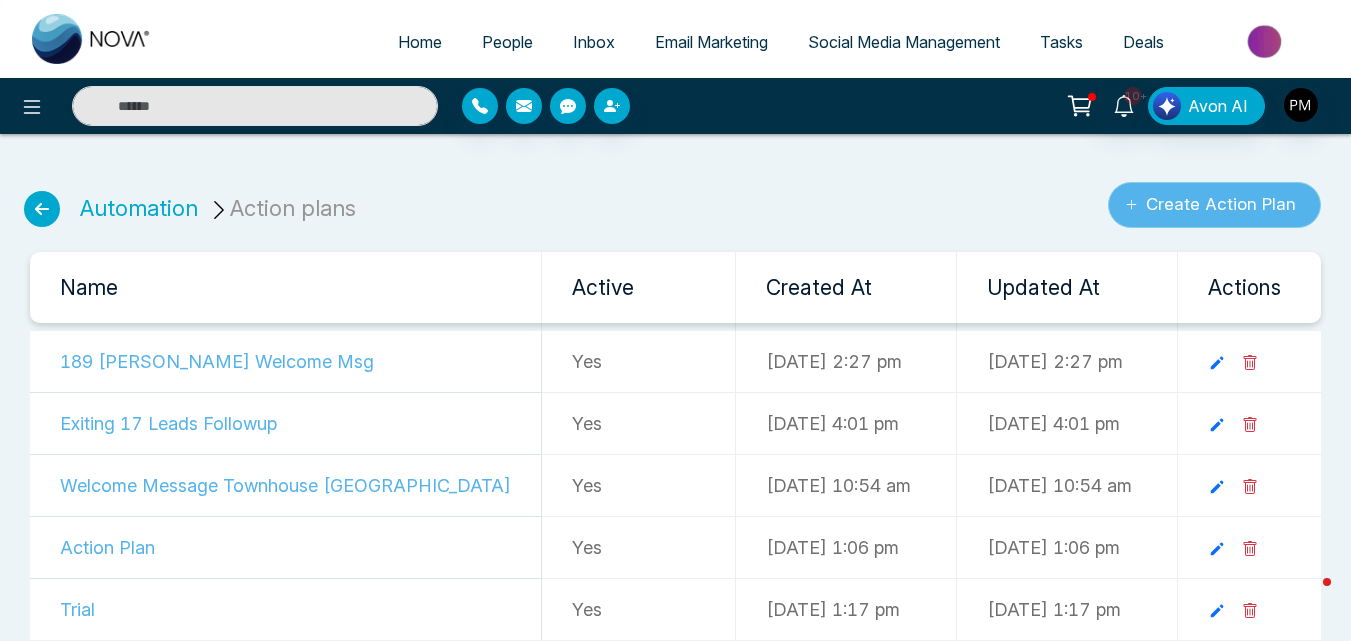 click on "Create Action Plan" at bounding box center (1214, 205) 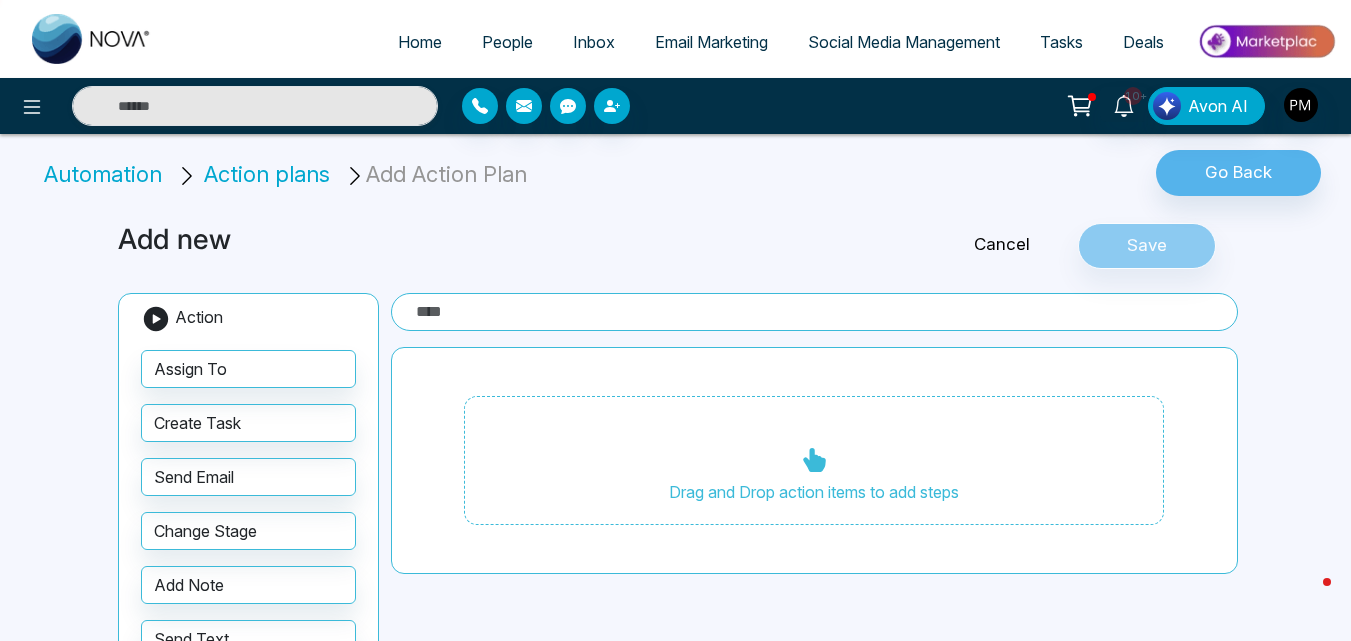 click at bounding box center (814, 312) 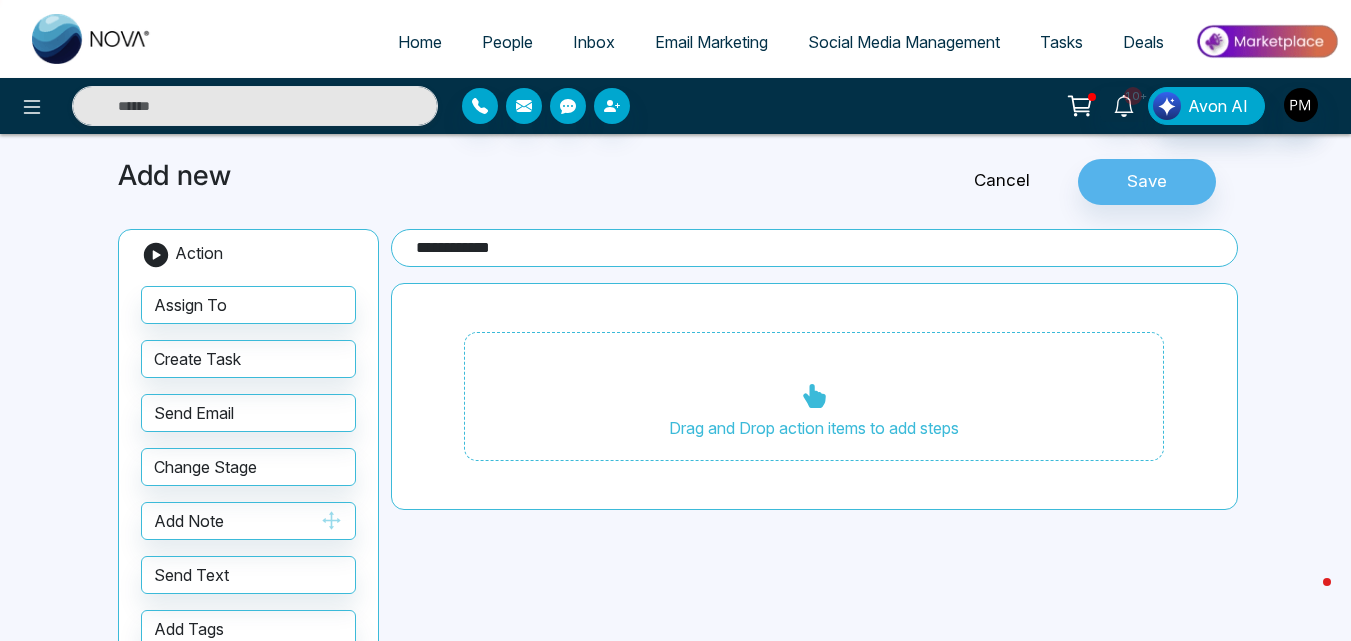 scroll, scrollTop: 100, scrollLeft: 0, axis: vertical 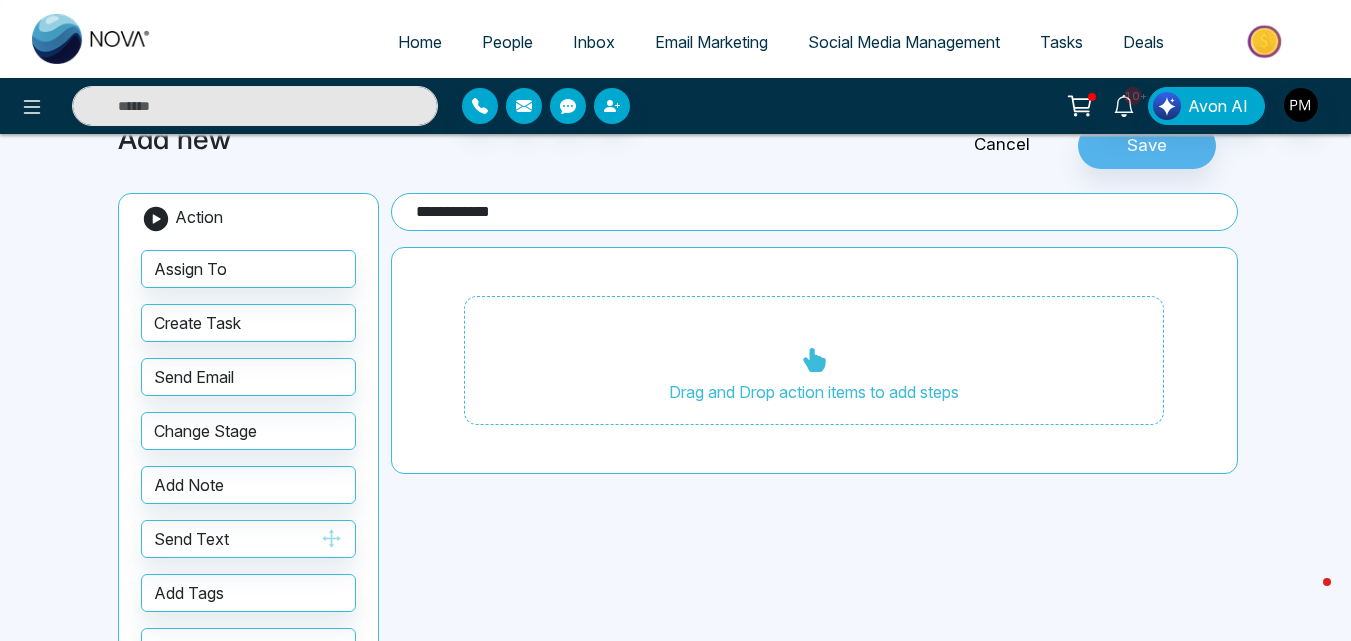 type on "**********" 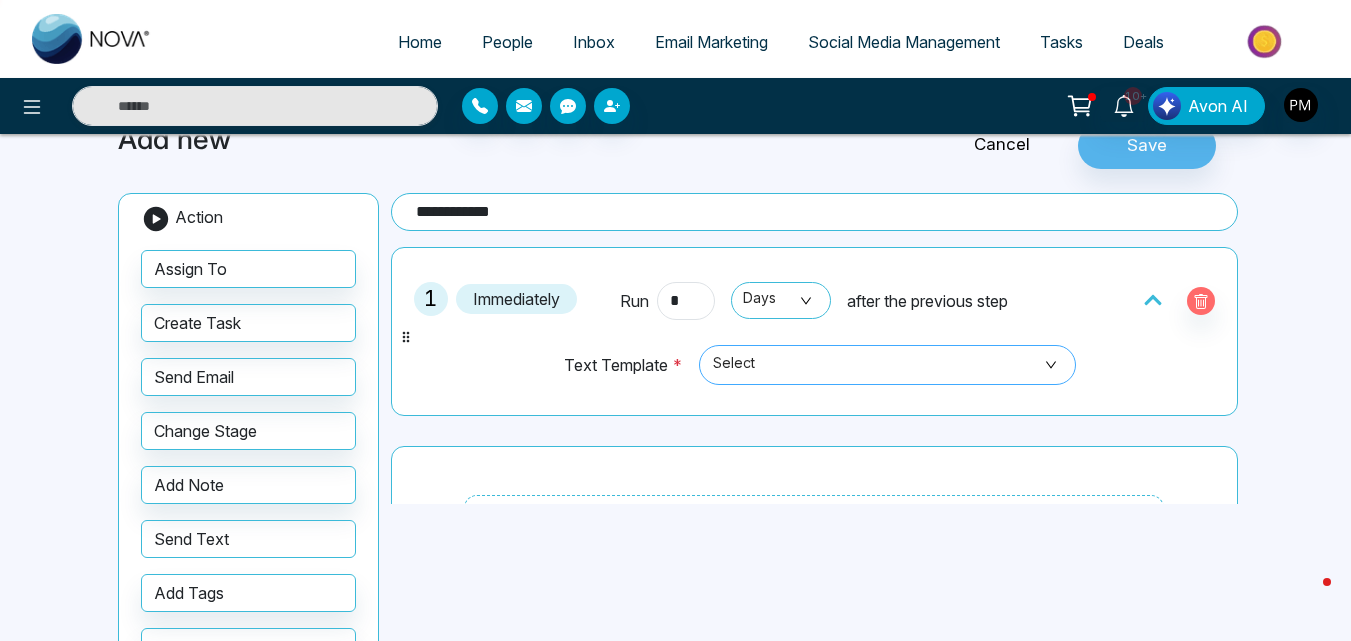 click on "Select" at bounding box center (887, 365) 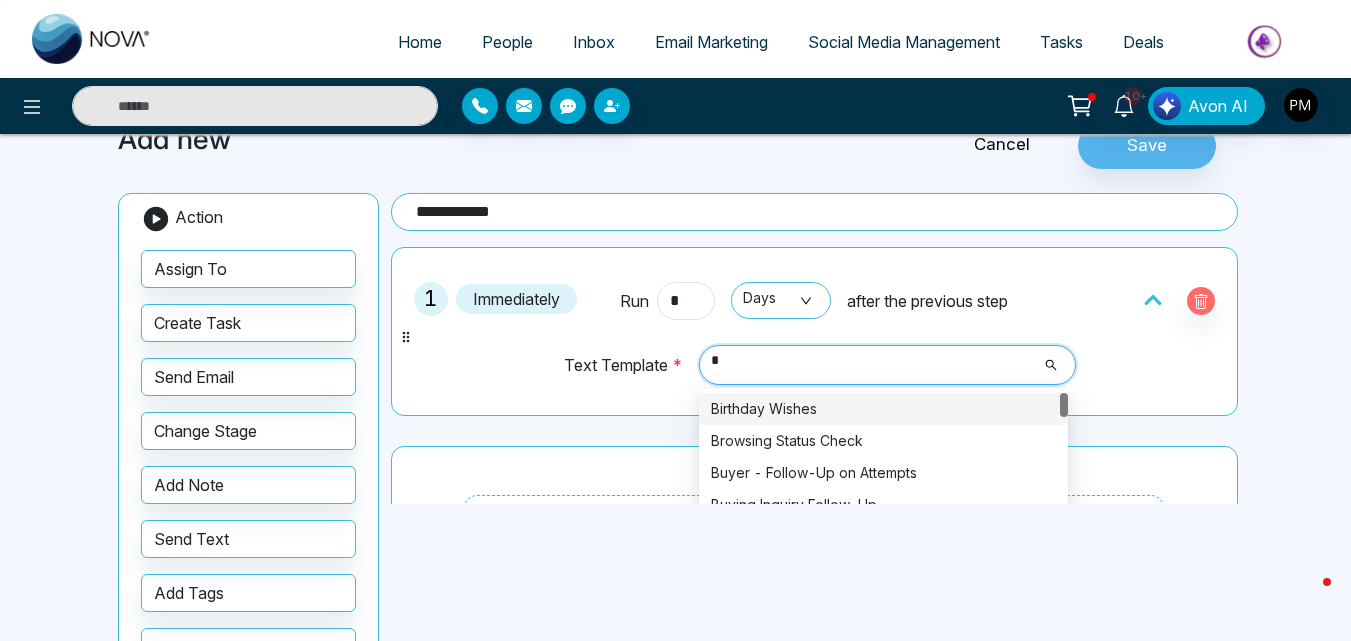 type on "**" 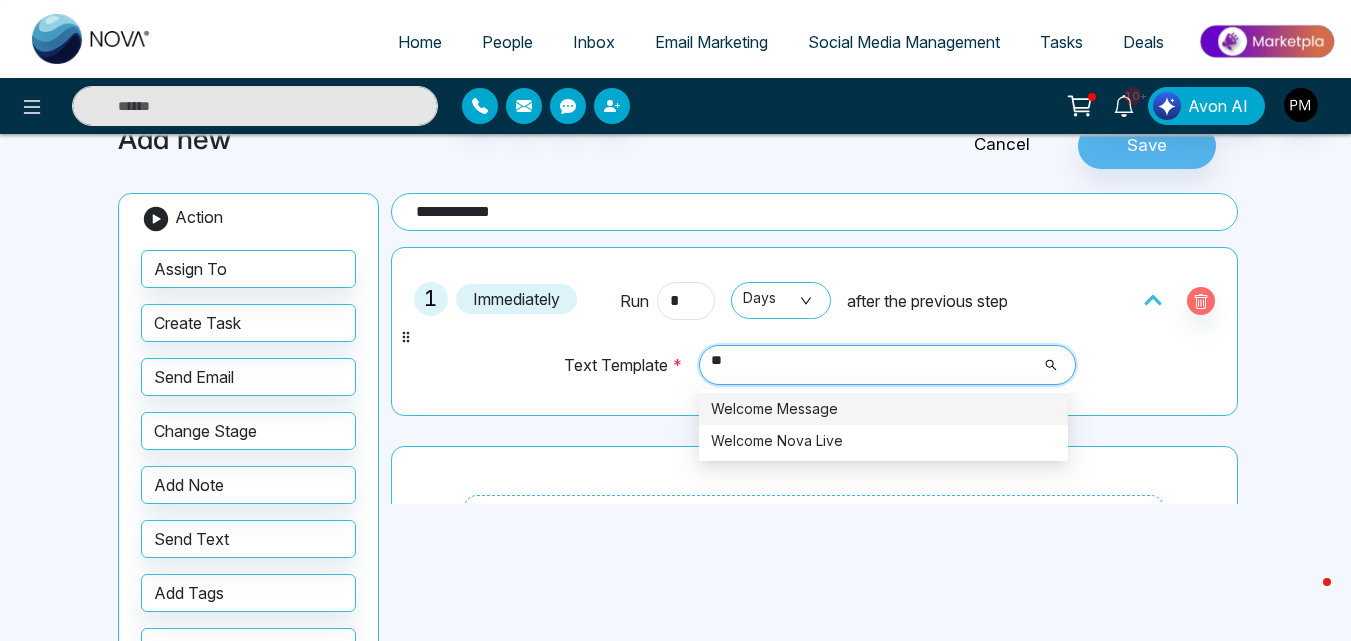 click on "Welcome Message" at bounding box center (883, 409) 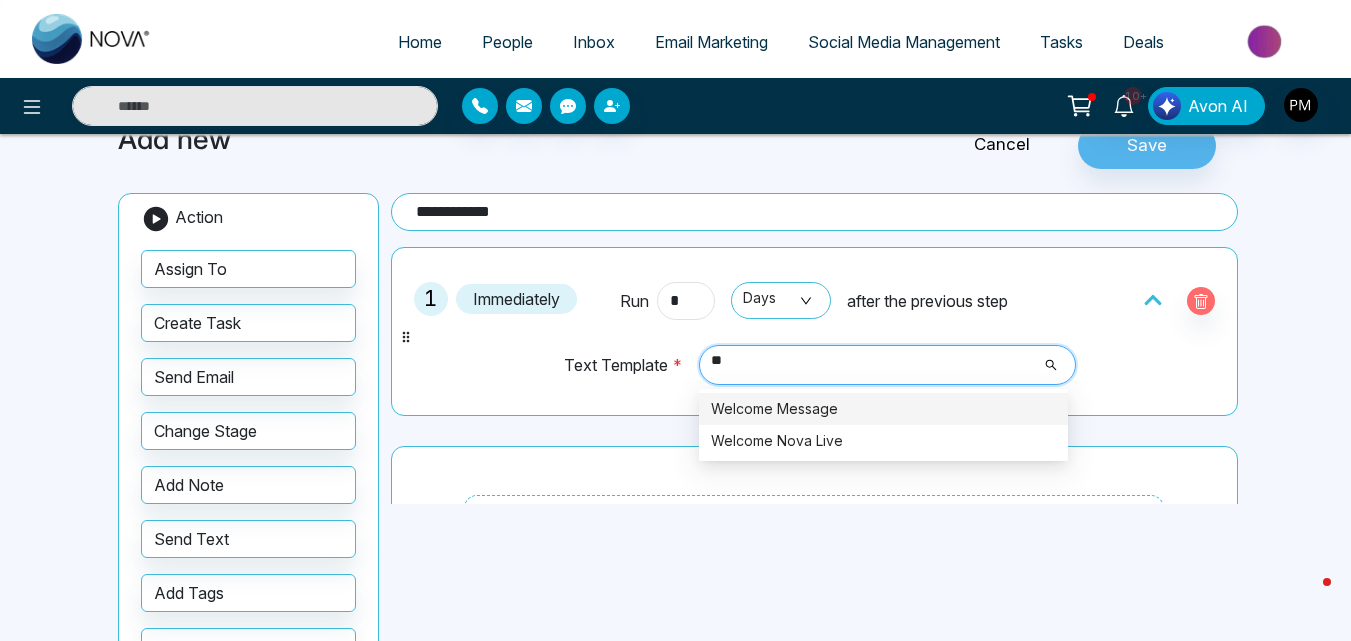type 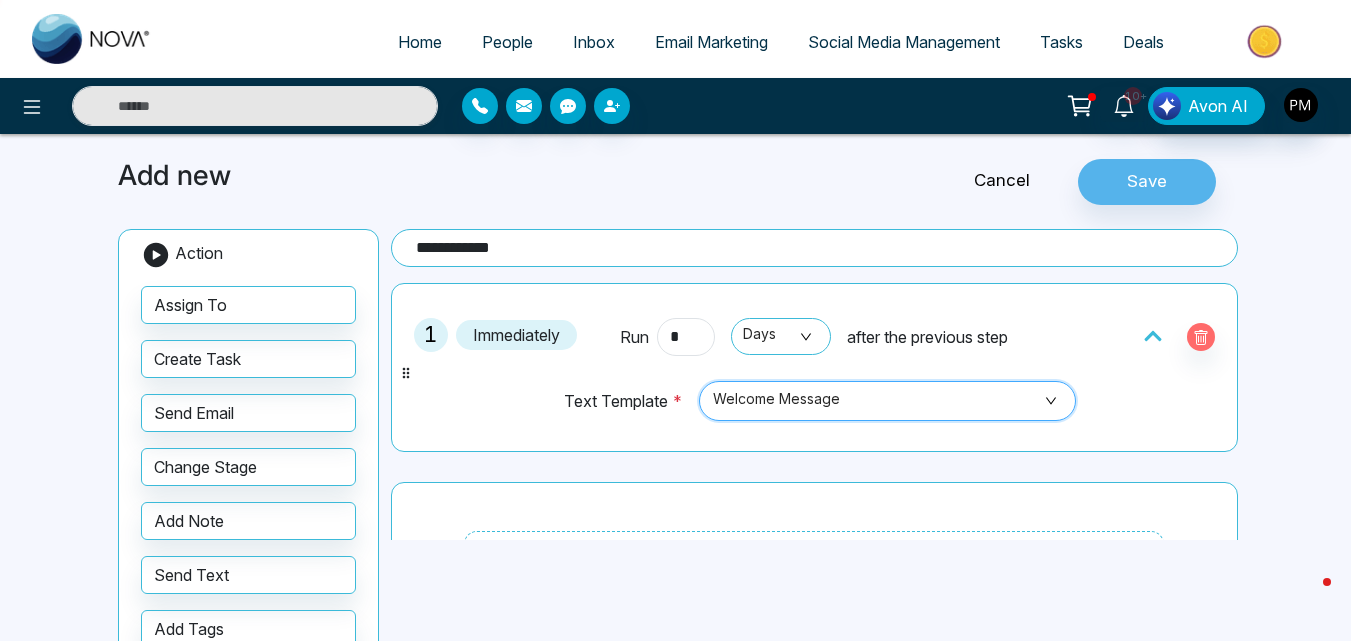 scroll, scrollTop: 0, scrollLeft: 0, axis: both 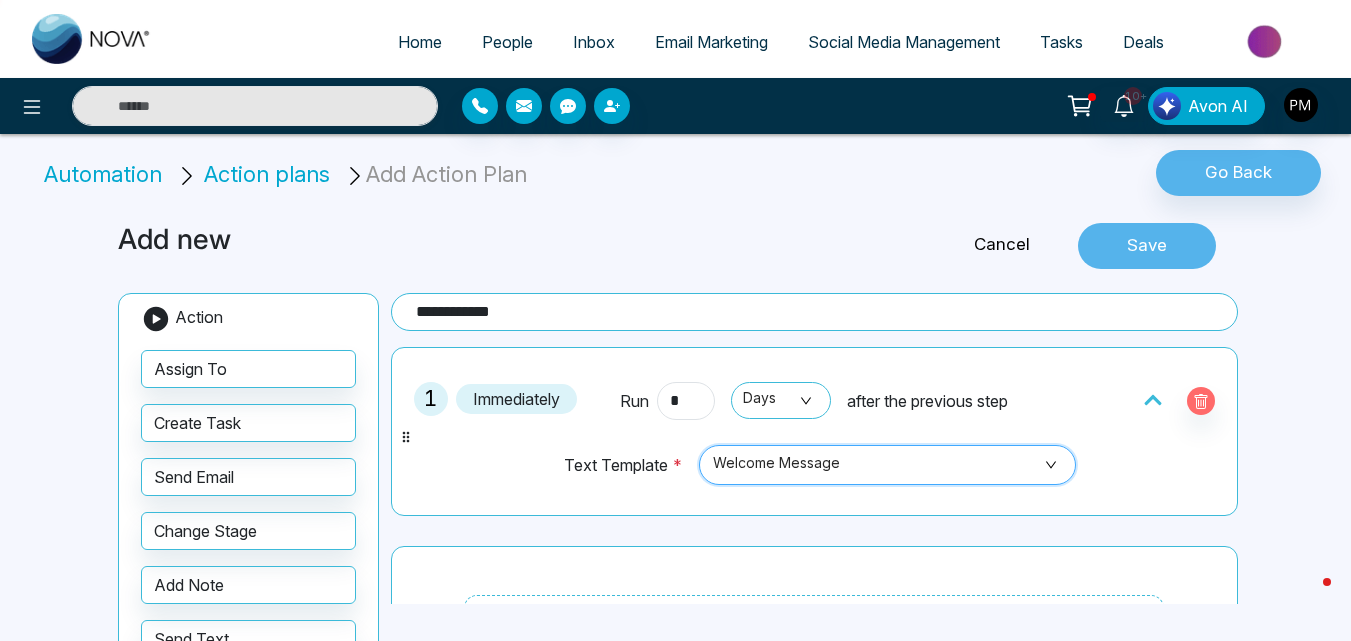 click on "Save" at bounding box center (1147, 246) 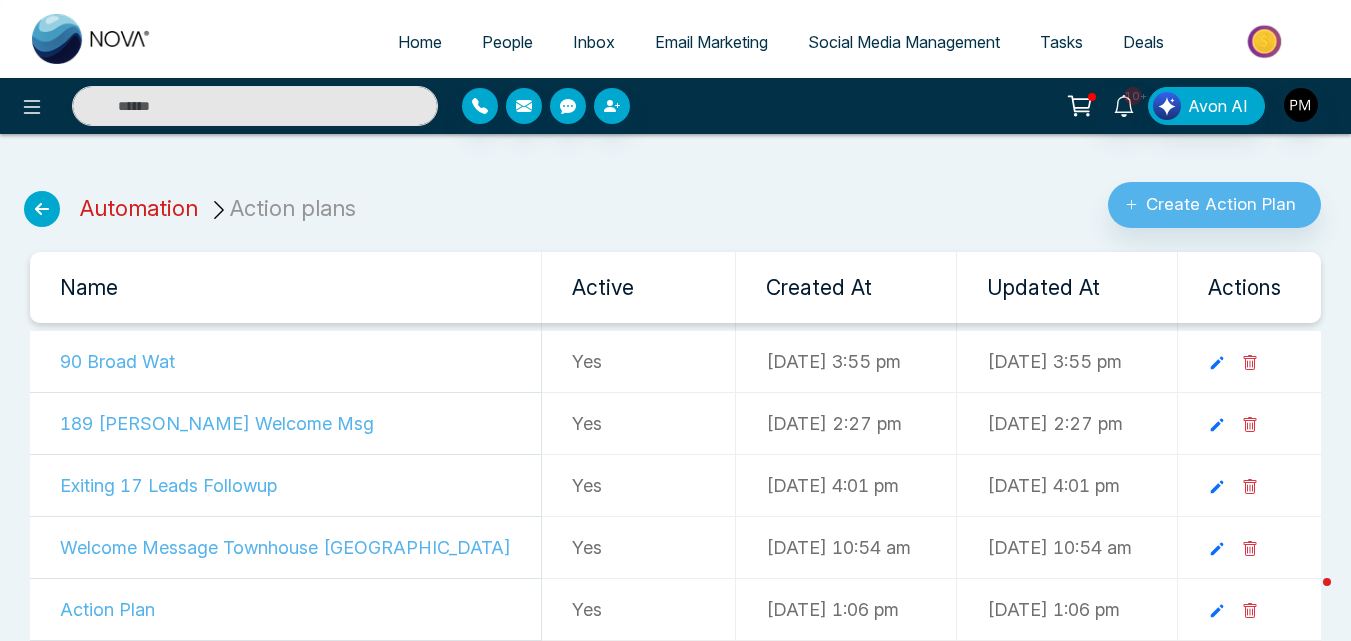 click on "Automation" at bounding box center (139, 208) 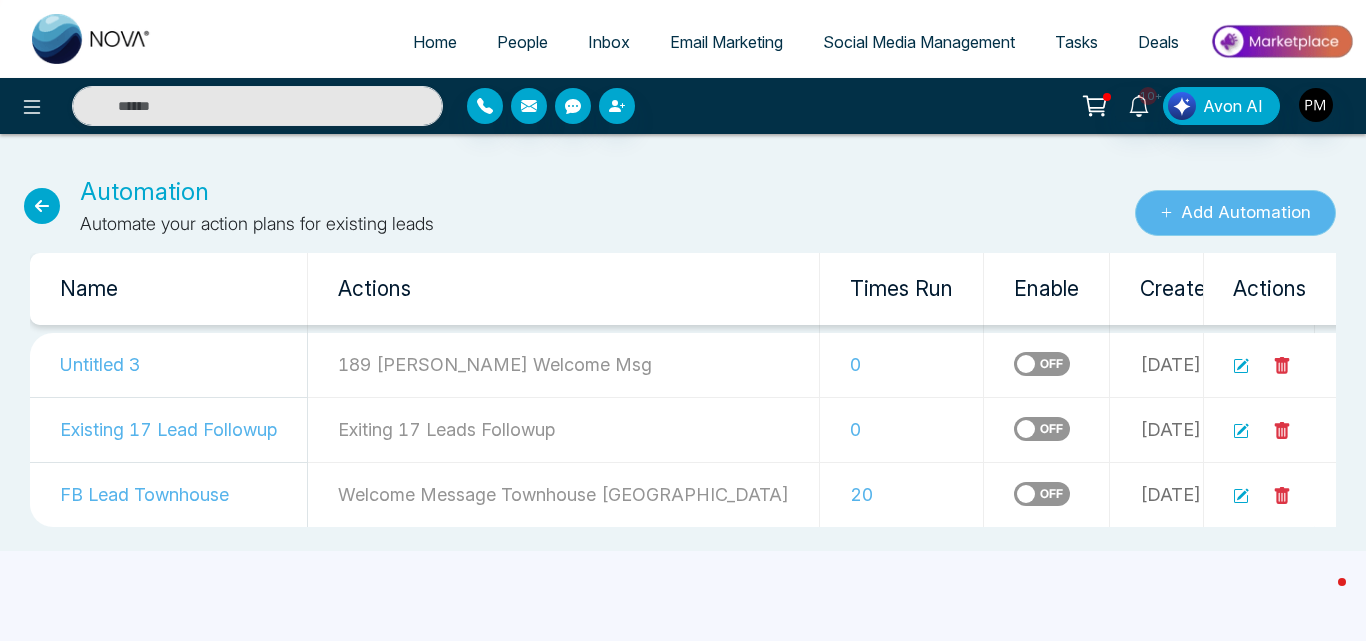 click on "Add Automation" at bounding box center [1235, 213] 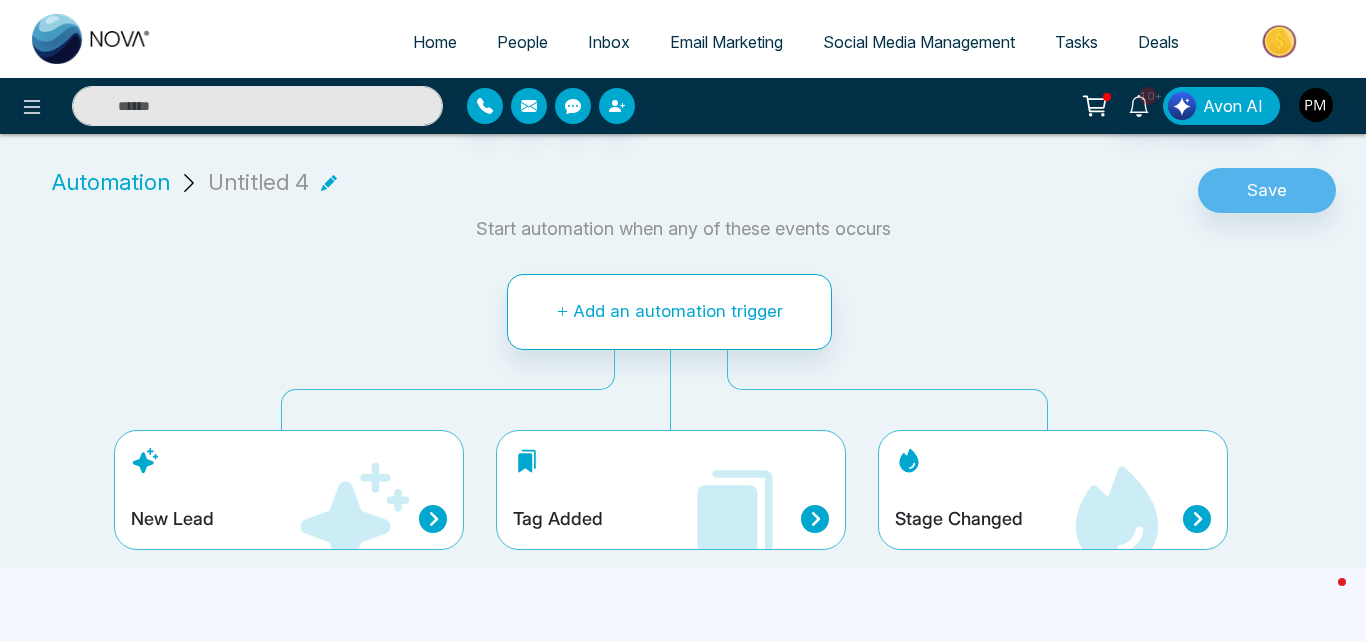 click on "Automation" at bounding box center (111, 182) 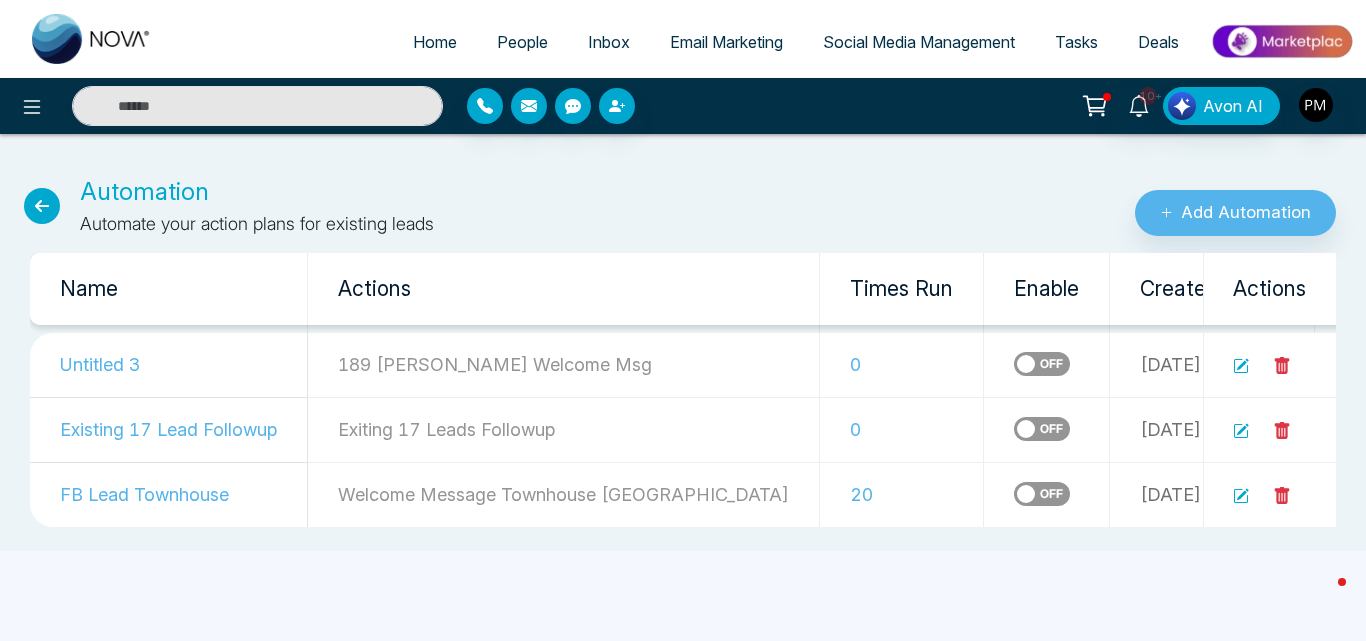 click 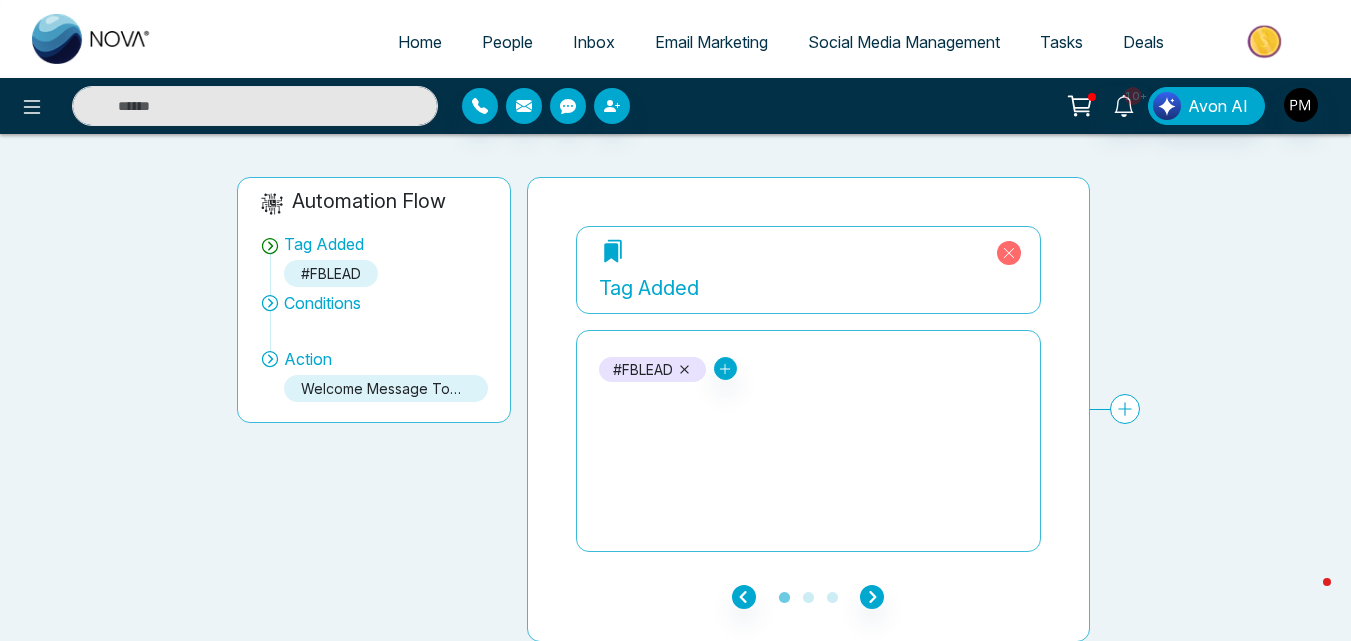 scroll, scrollTop: 114, scrollLeft: 0, axis: vertical 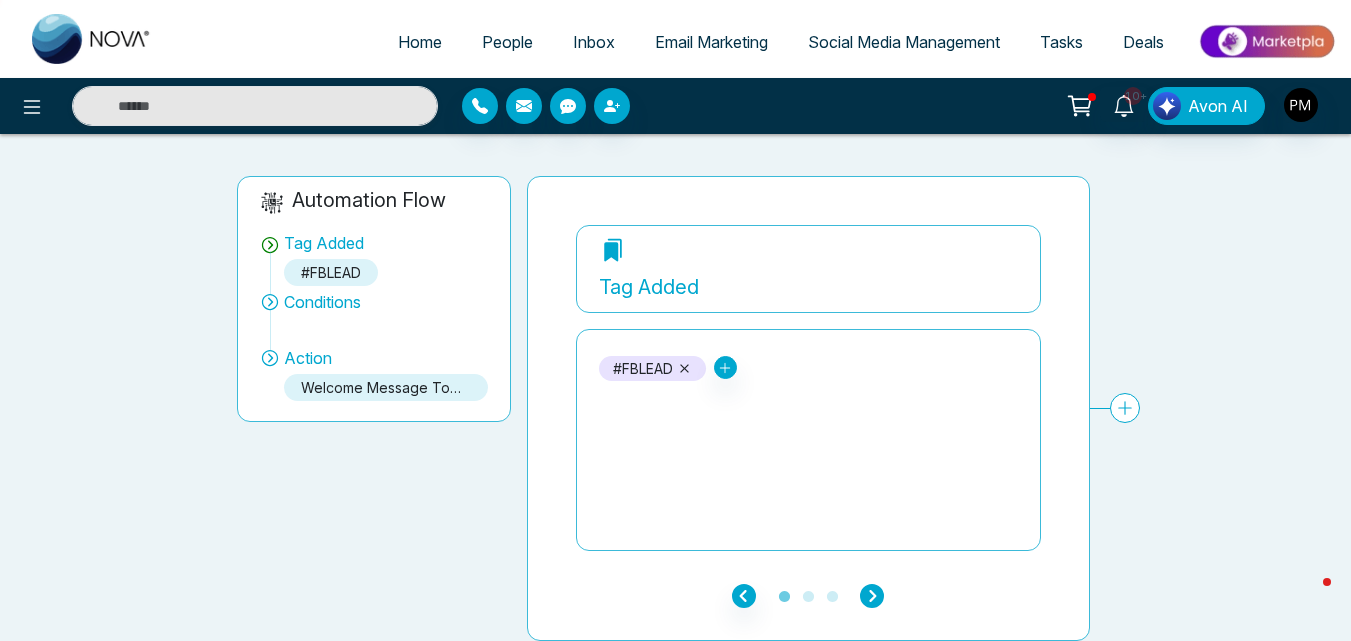 click 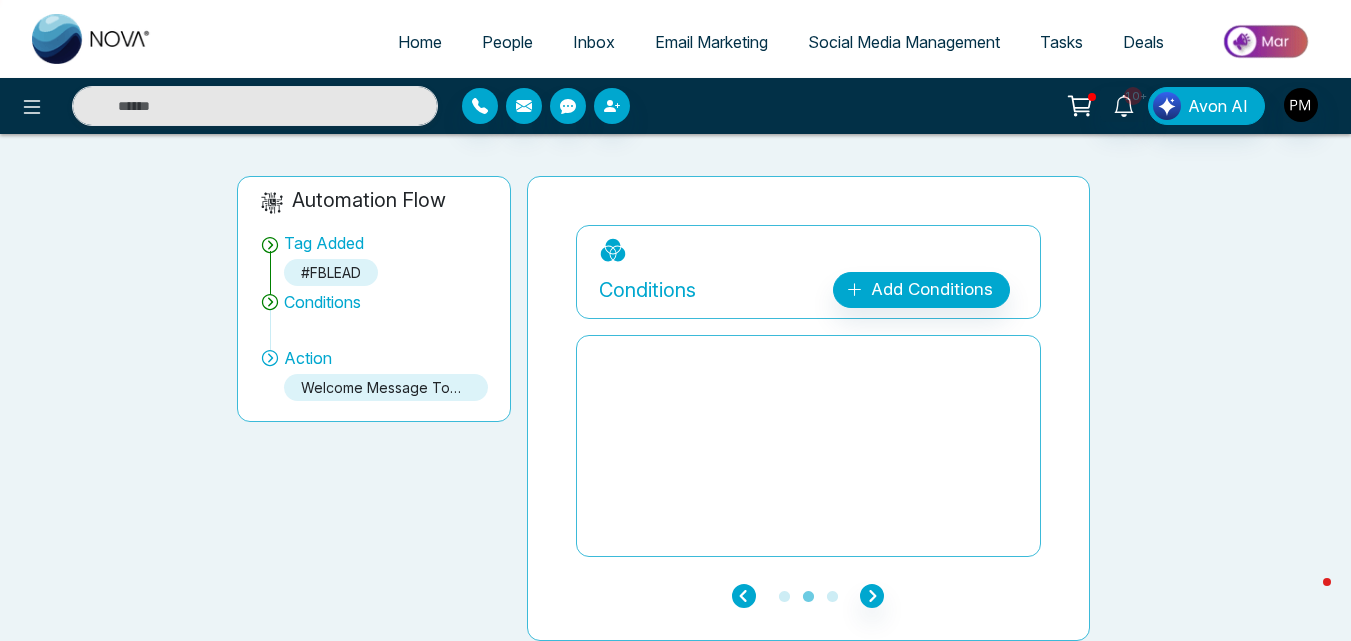 click 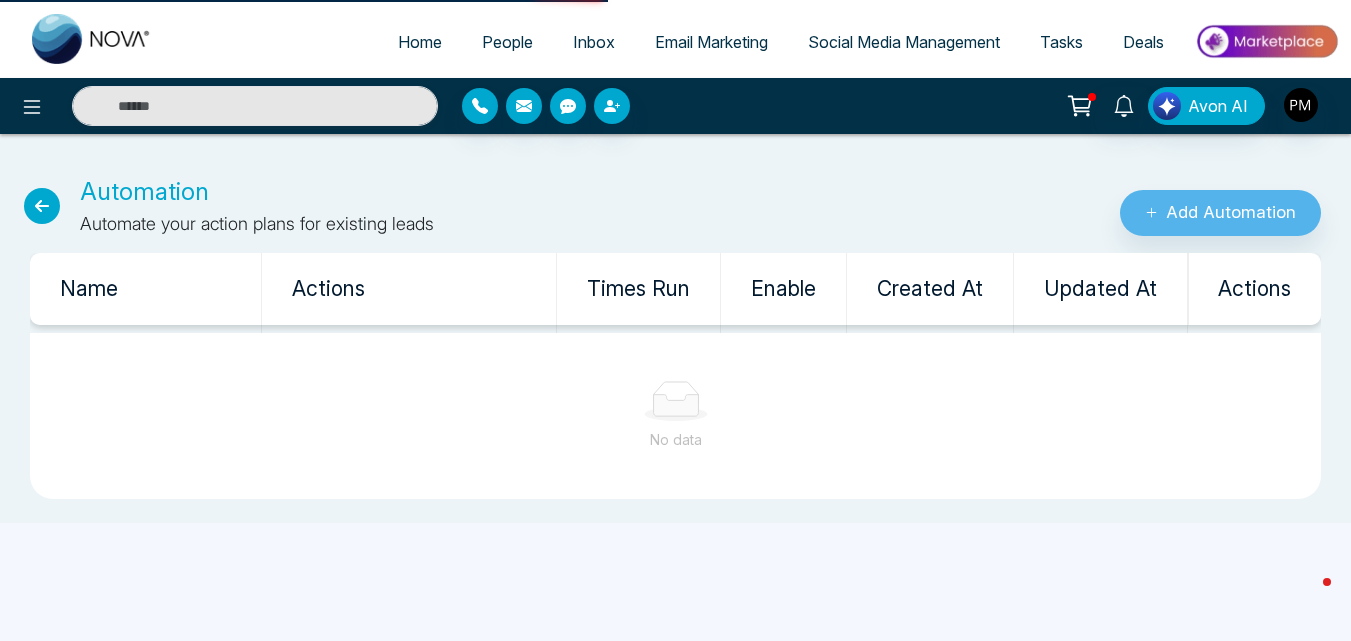 scroll, scrollTop: 0, scrollLeft: 0, axis: both 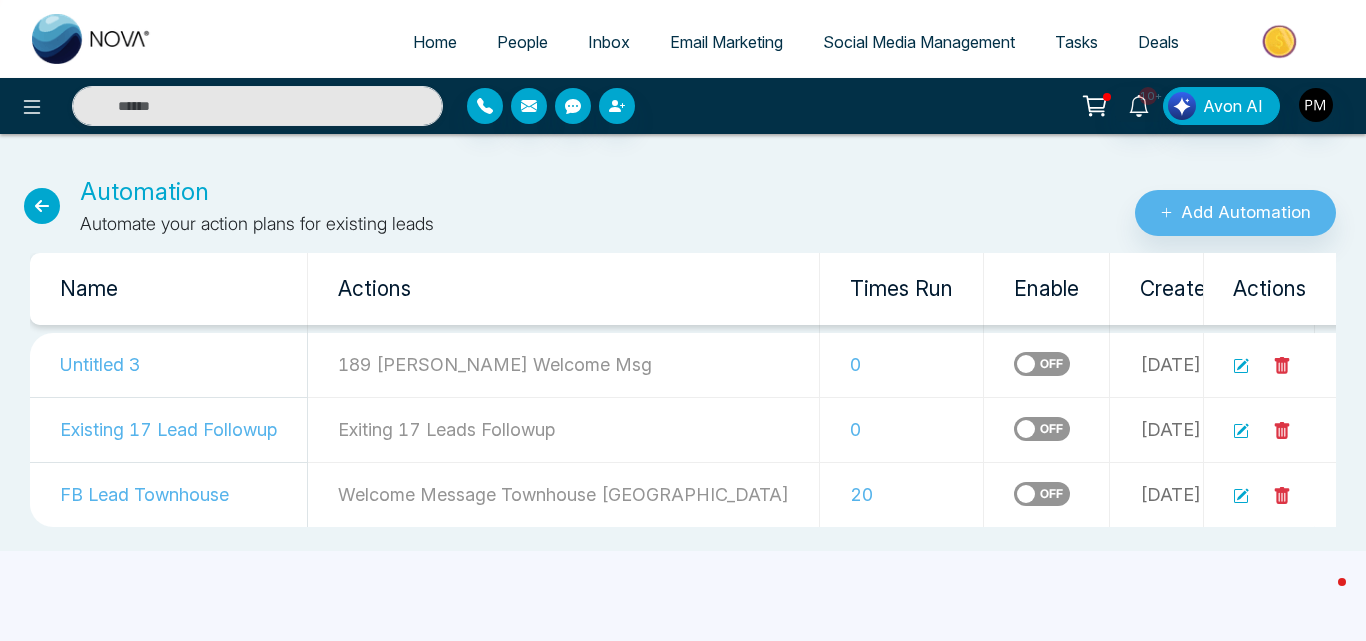 click on "Home" at bounding box center (435, 42) 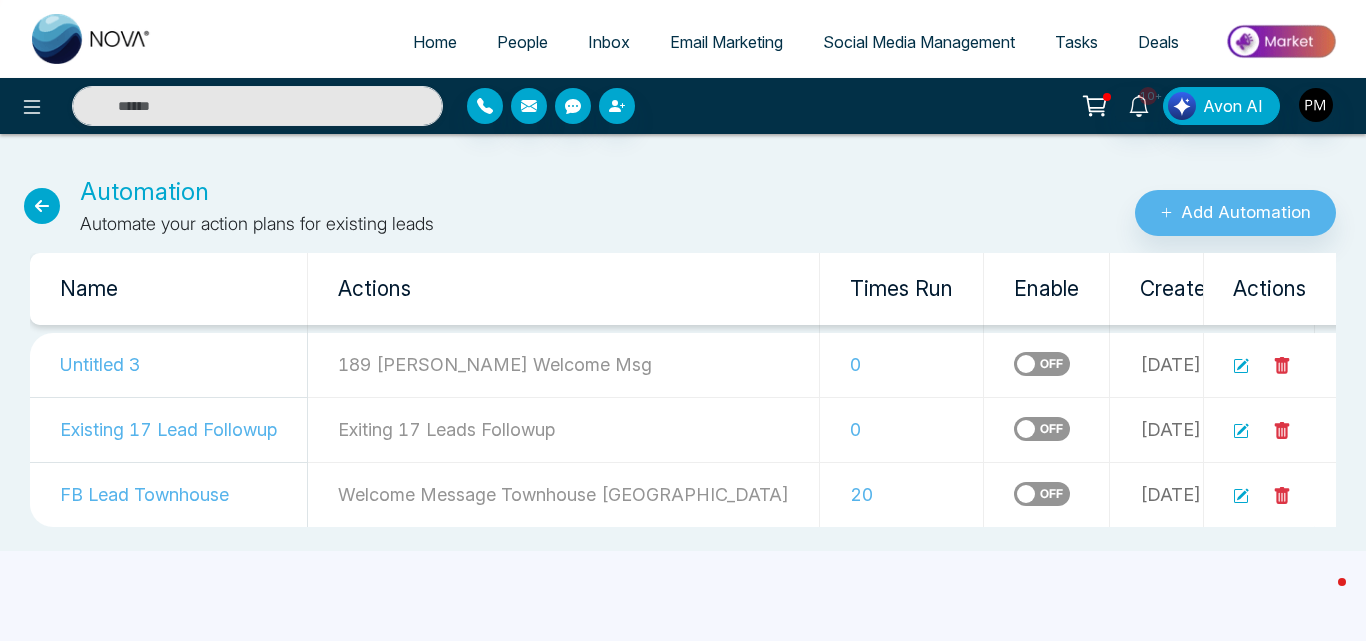 select on "*" 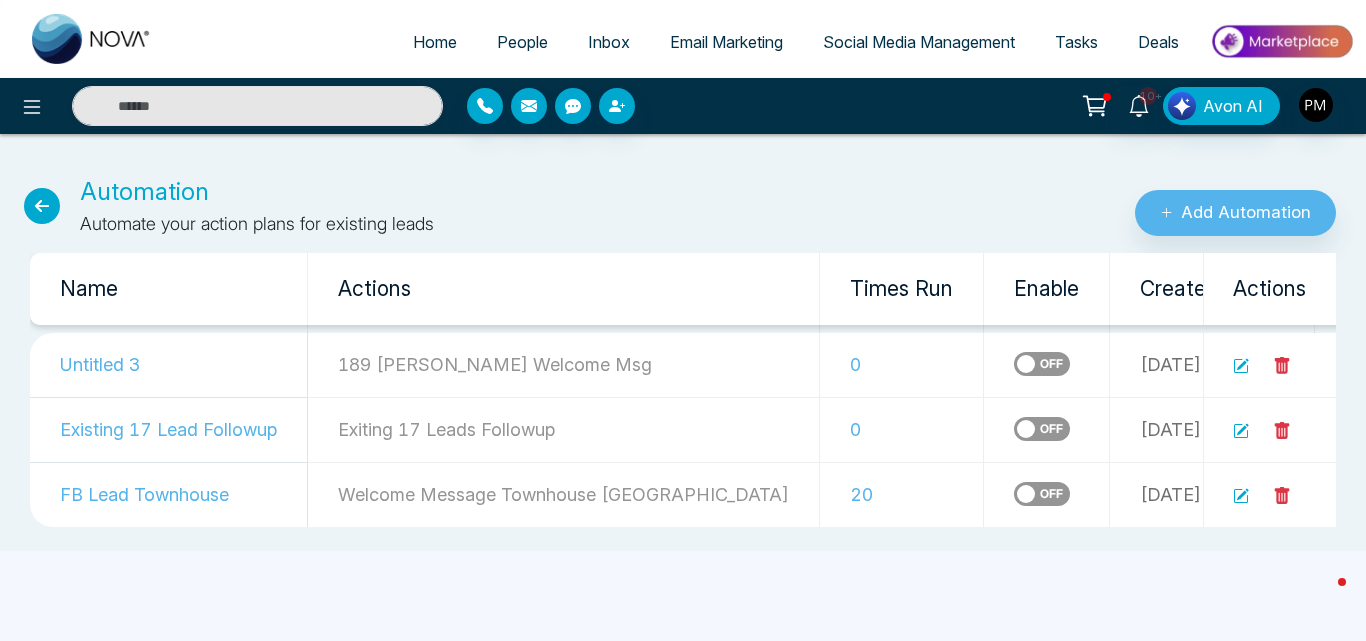 select on "*" 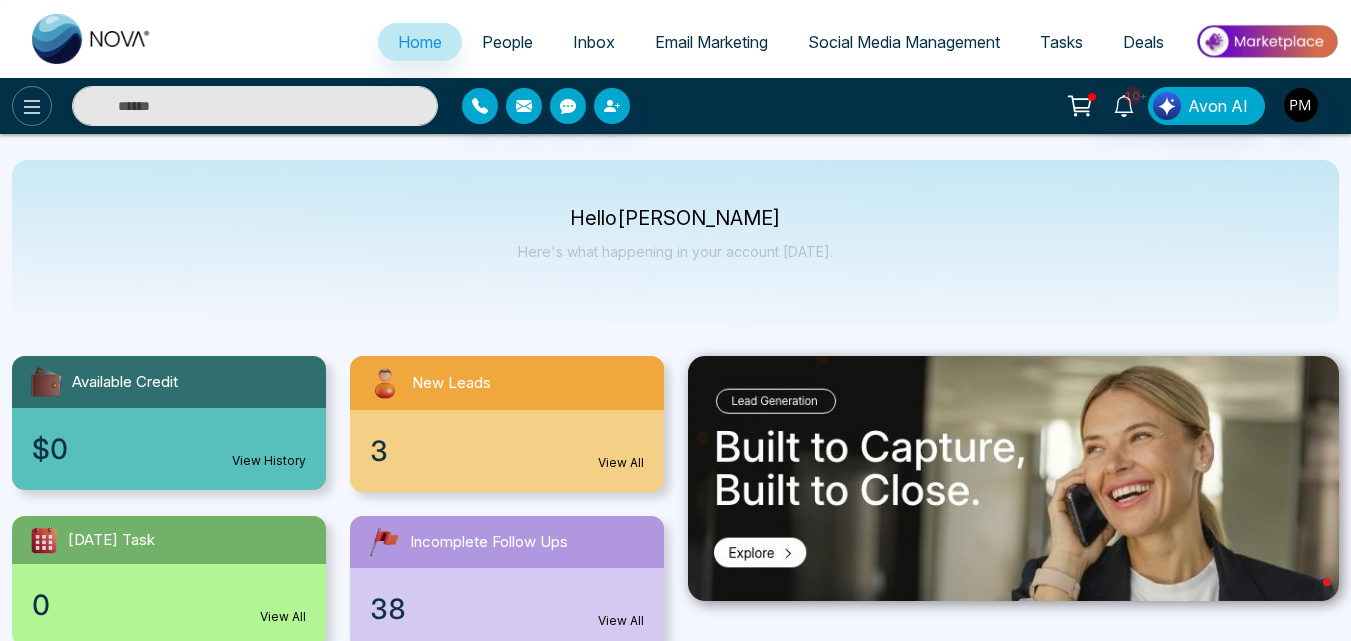 click 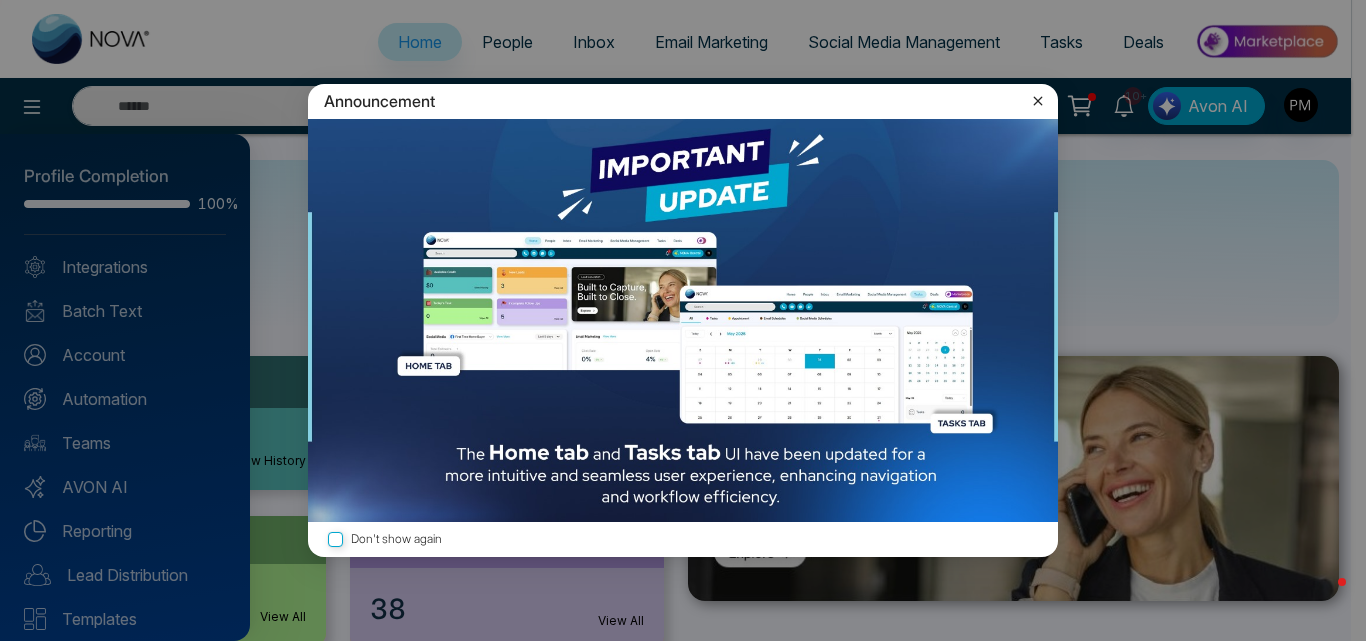 click on "Announcement   Don't show again" at bounding box center [683, 320] 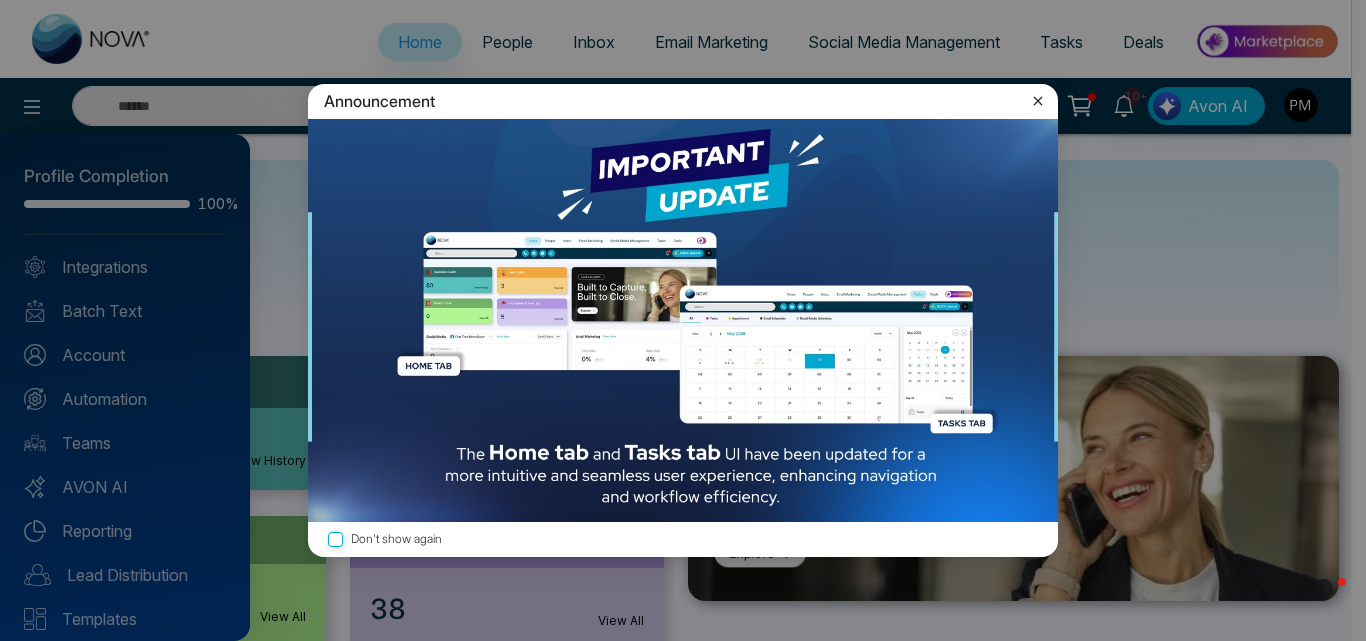 click 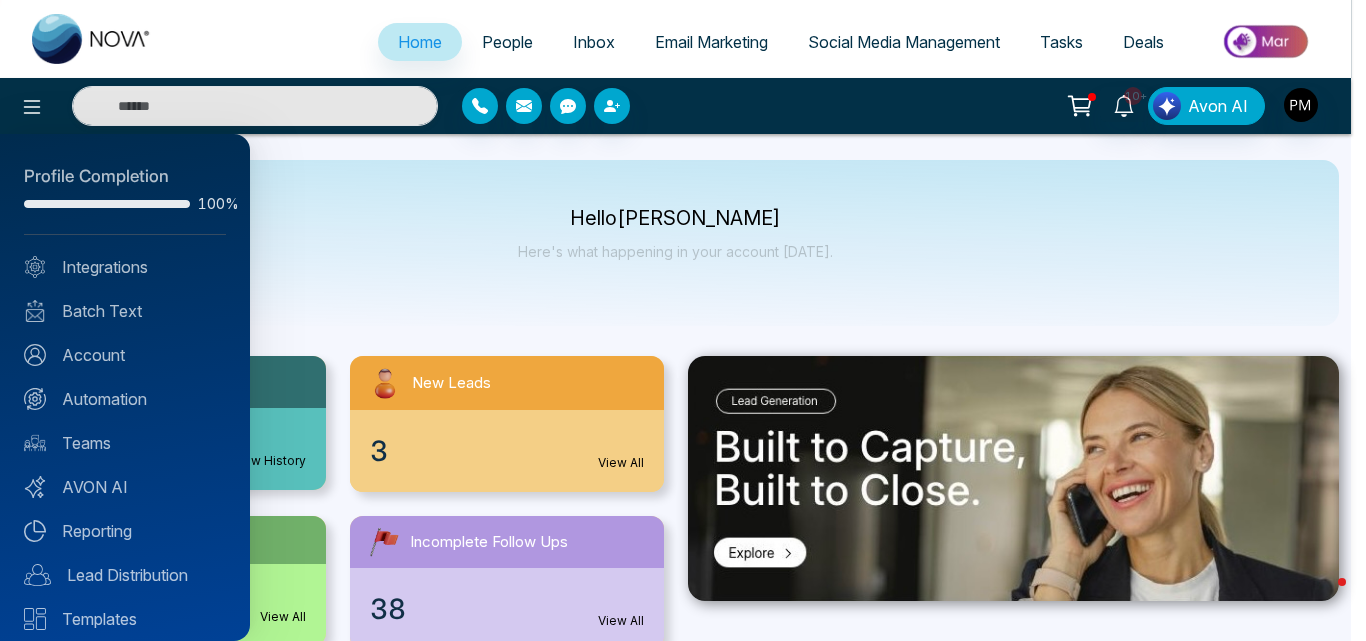 click on "Profile Completion 100% Integrations Batch Text Account Automation Teams AVON AI Reporting Lead Distribution Templates Listings Website Announcements" at bounding box center (125, 387) 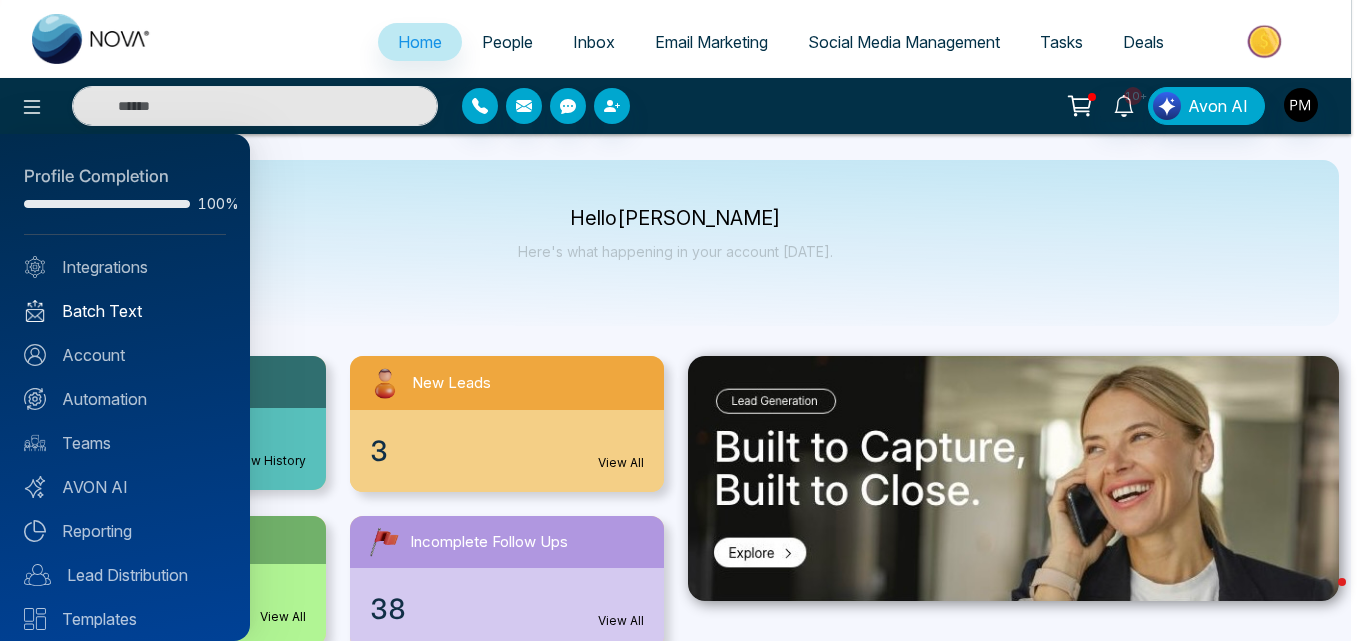 click on "Batch Text" at bounding box center (125, 311) 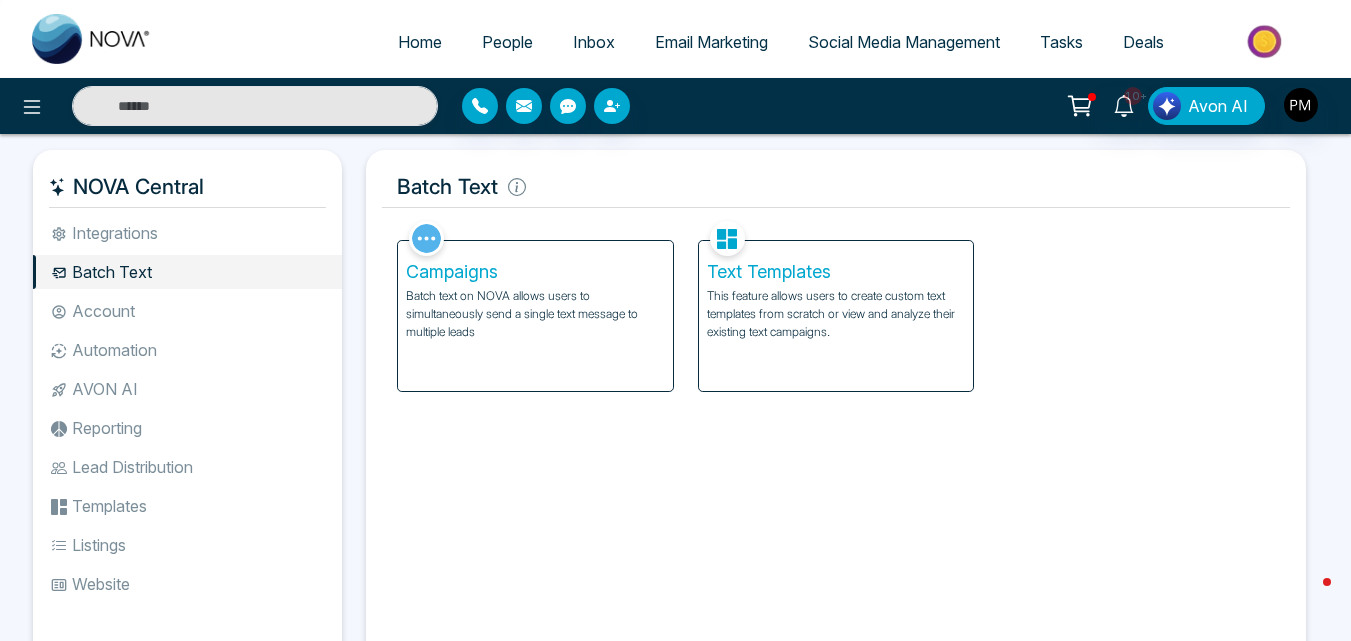 click on "This feature allows users to create custom text templates from scratch or view and analyze their existing text campaigns." at bounding box center (836, 314) 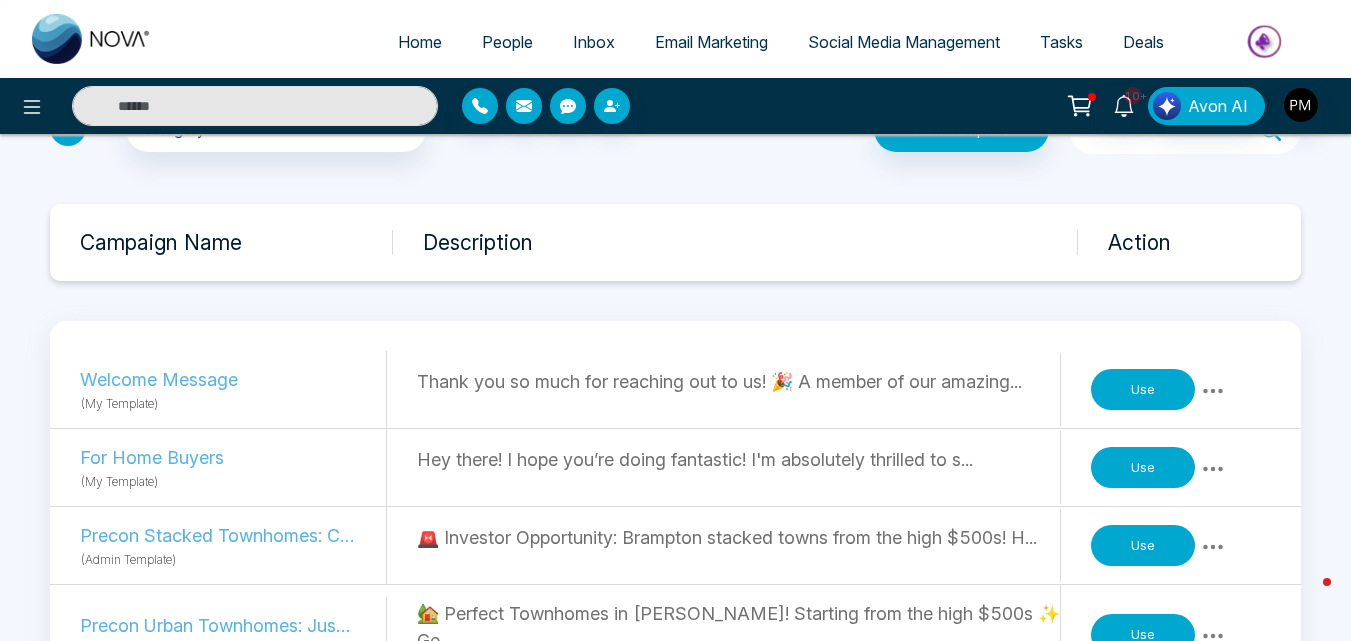 scroll, scrollTop: 100, scrollLeft: 0, axis: vertical 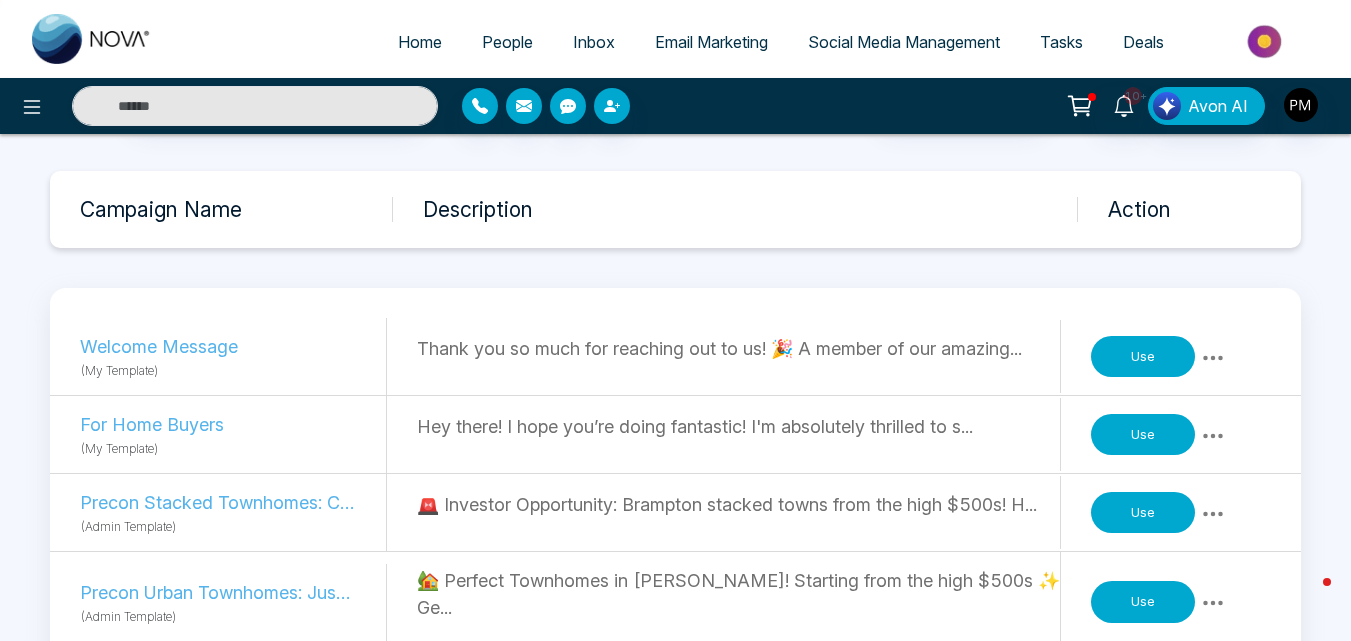 click 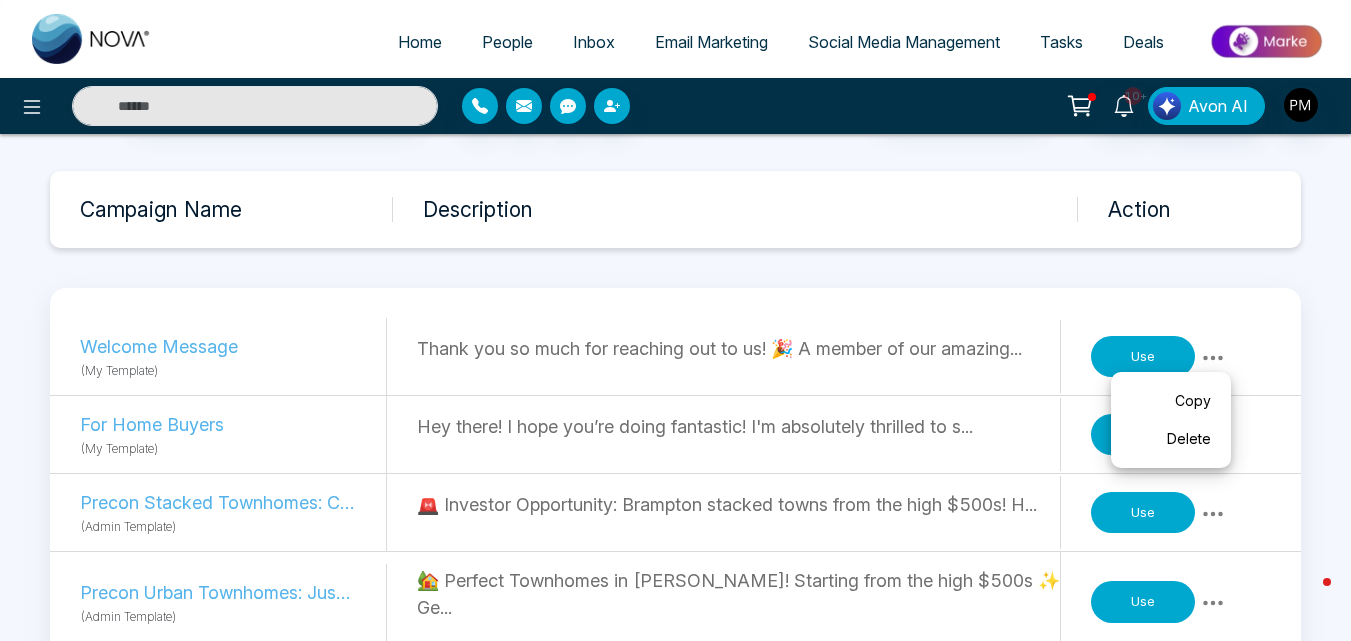 click on "Copy" at bounding box center [1171, 401] 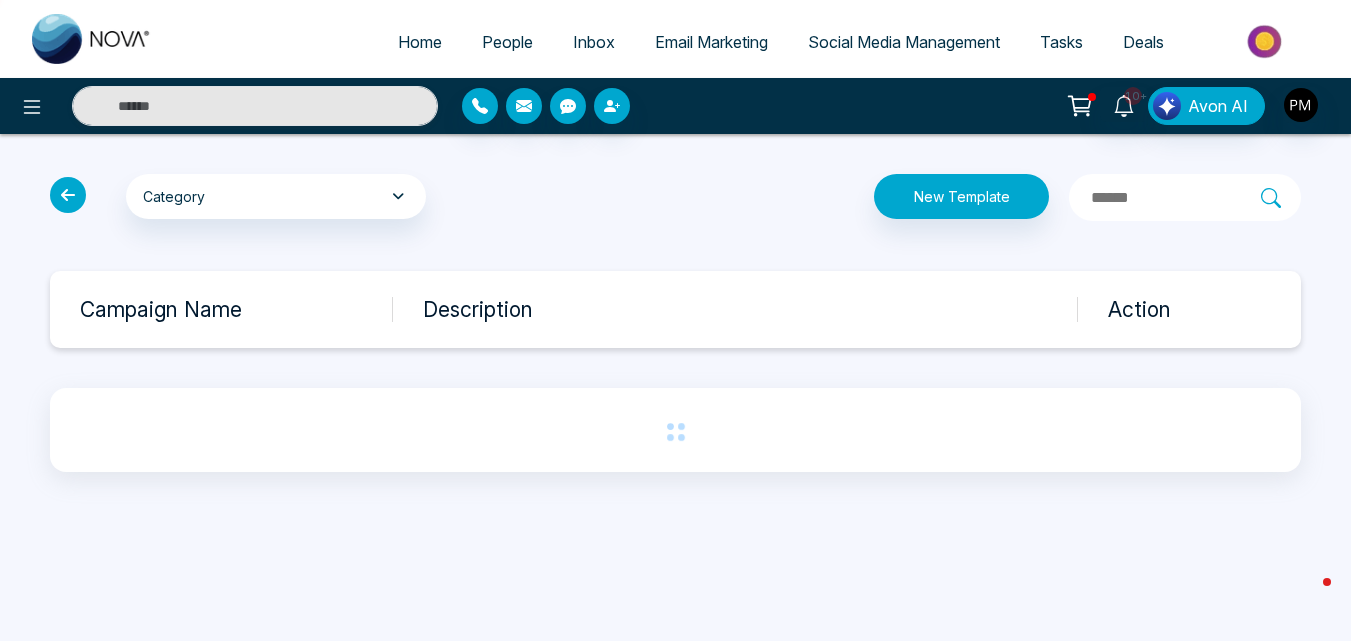 scroll, scrollTop: 0, scrollLeft: 0, axis: both 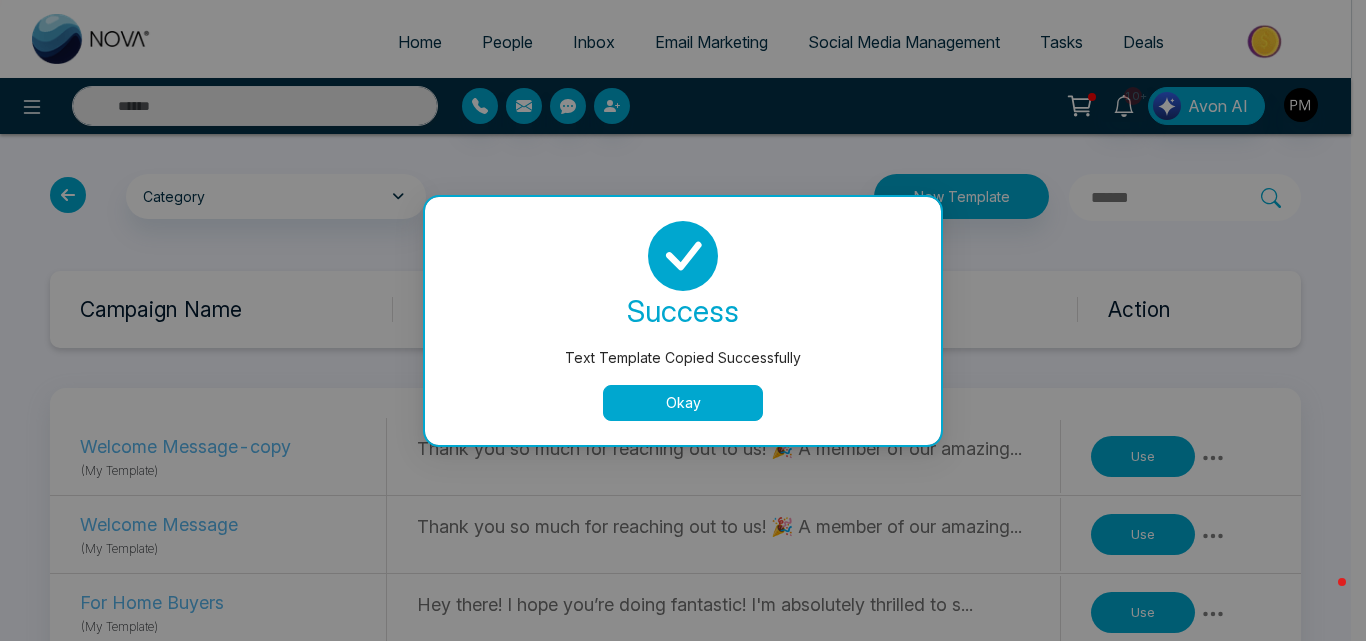 click on "Okay" at bounding box center (683, 403) 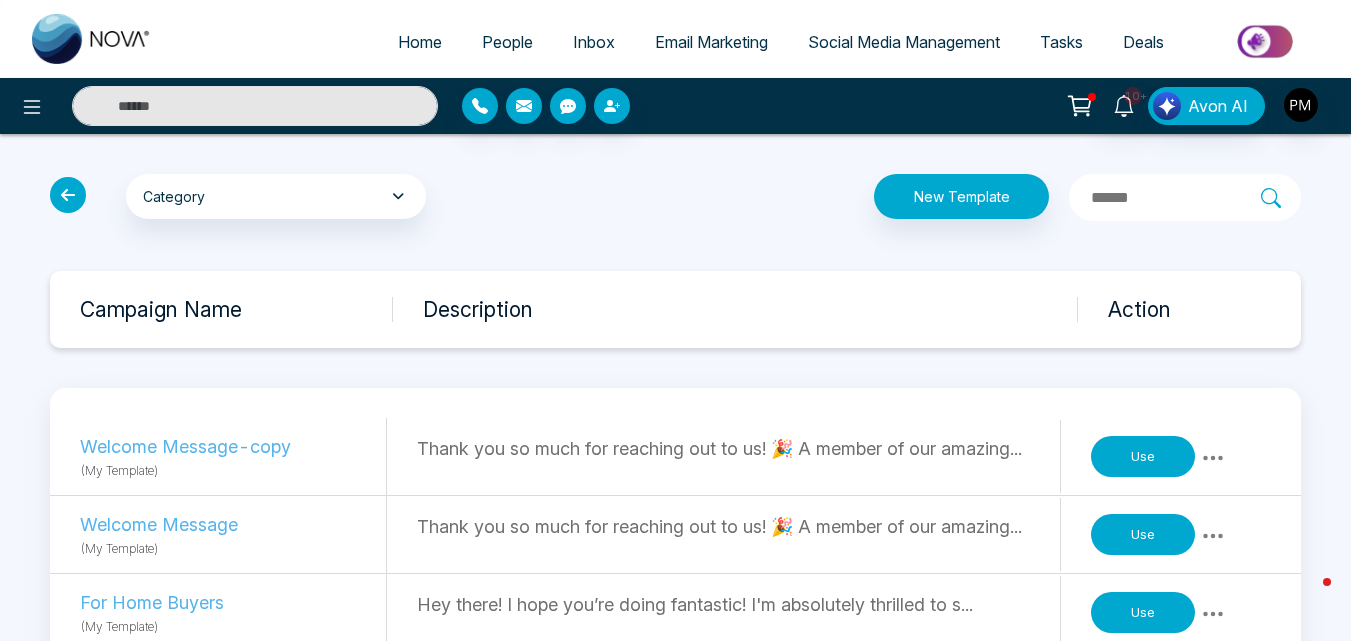 click 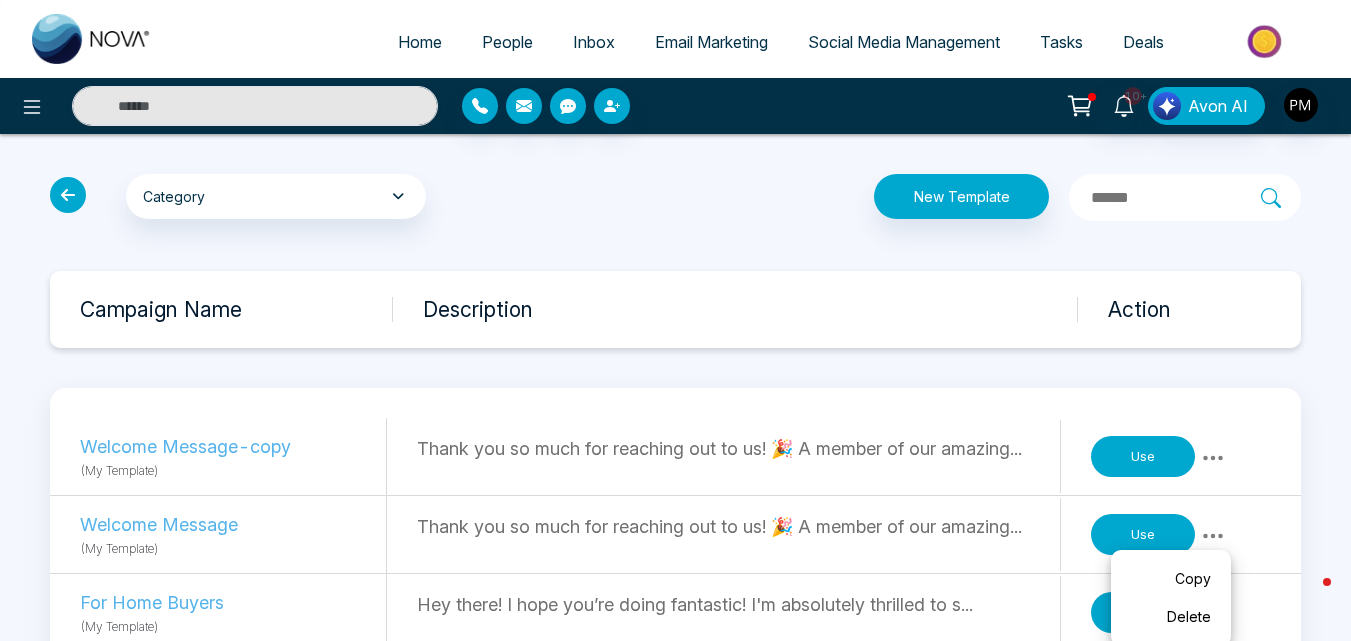 click on "Delete" at bounding box center [1171, 617] 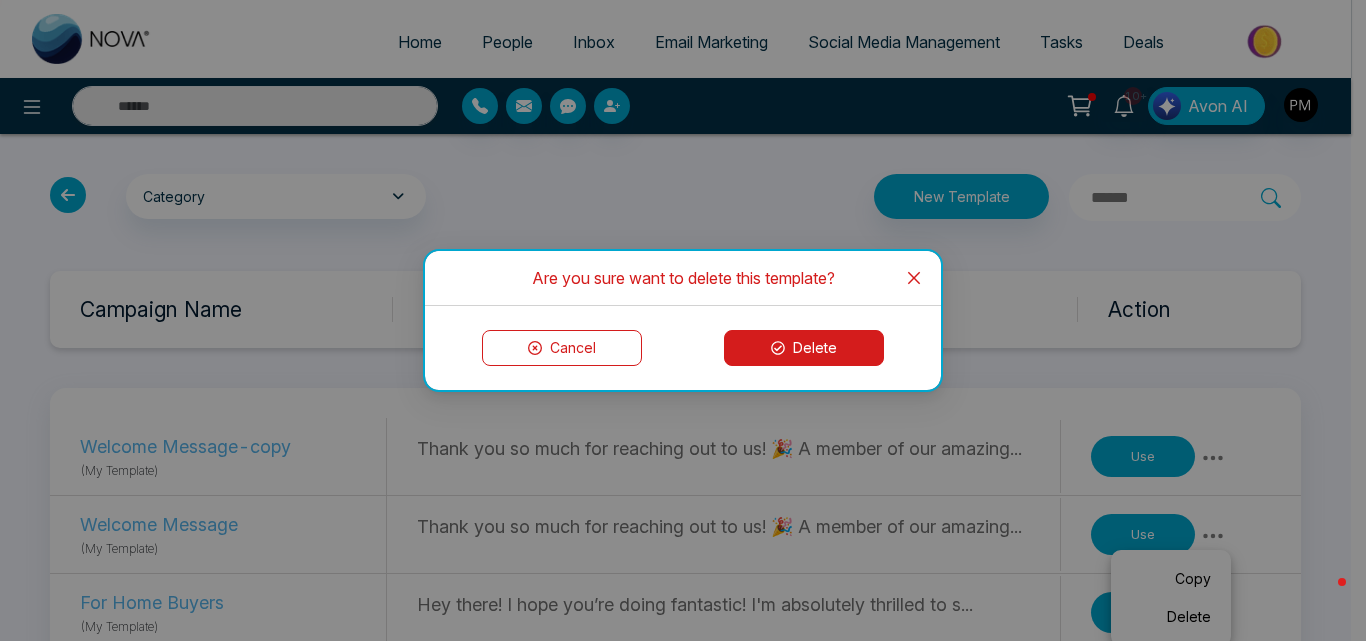 click on "Delete" at bounding box center (804, 348) 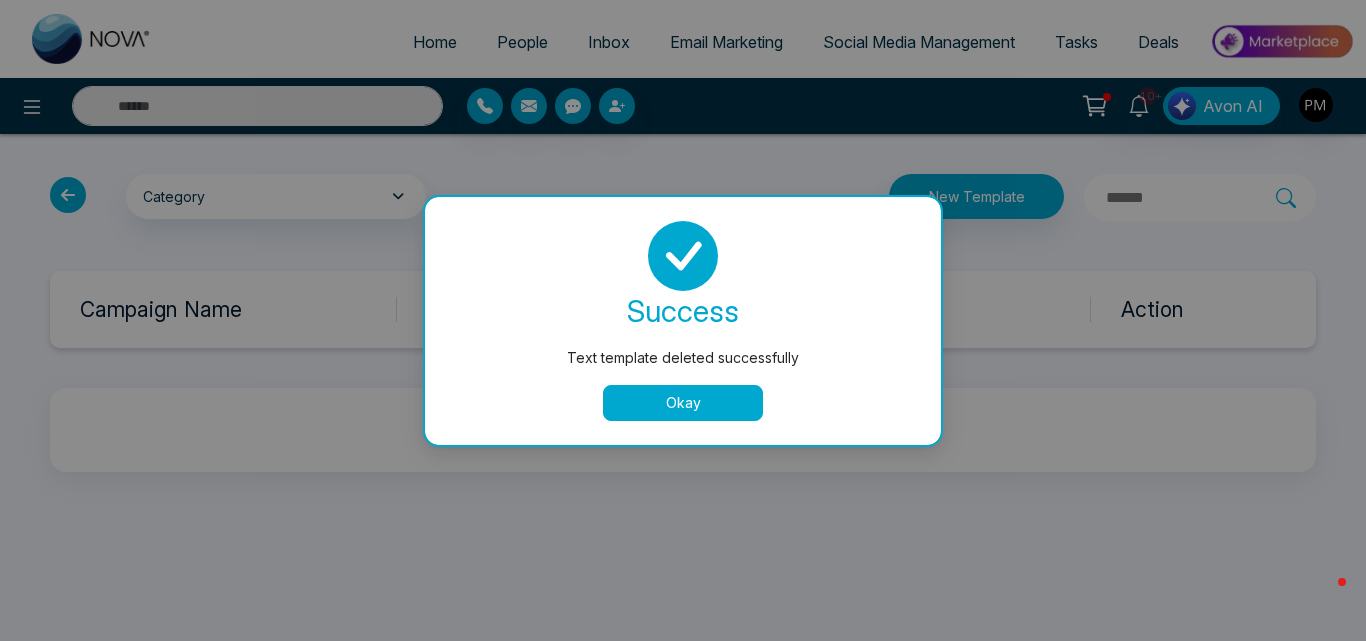 click on "Okay" at bounding box center (683, 403) 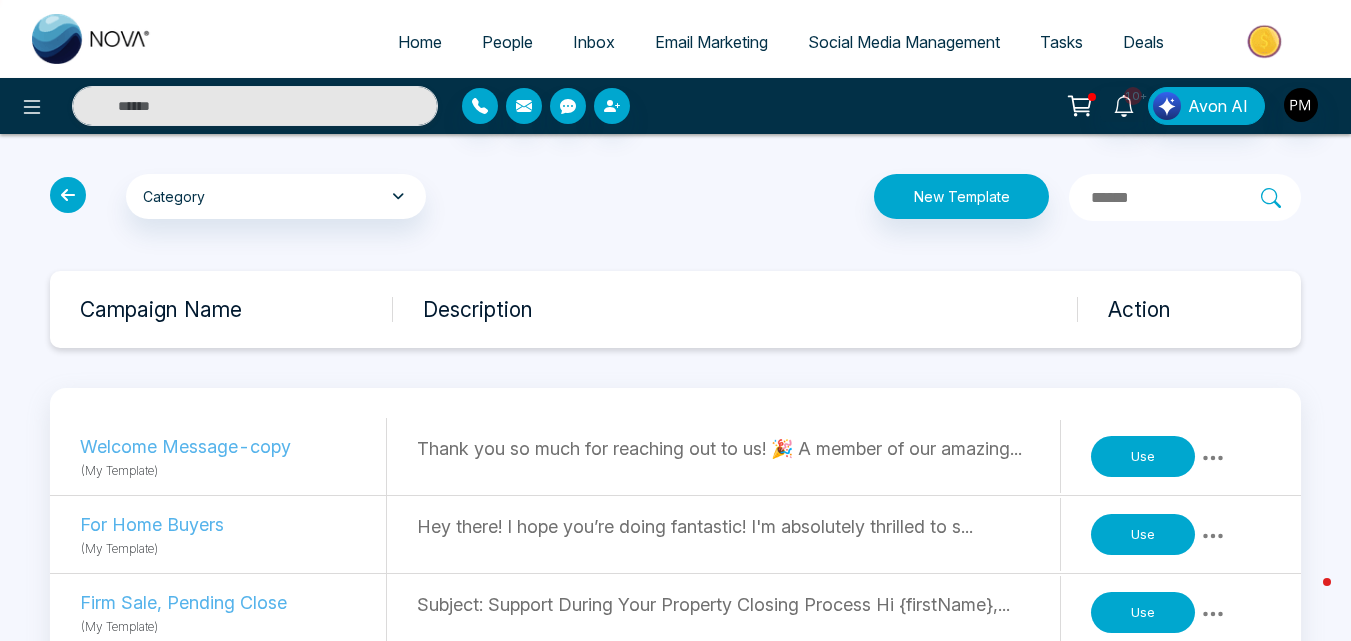 click on "Use" at bounding box center (1143, 457) 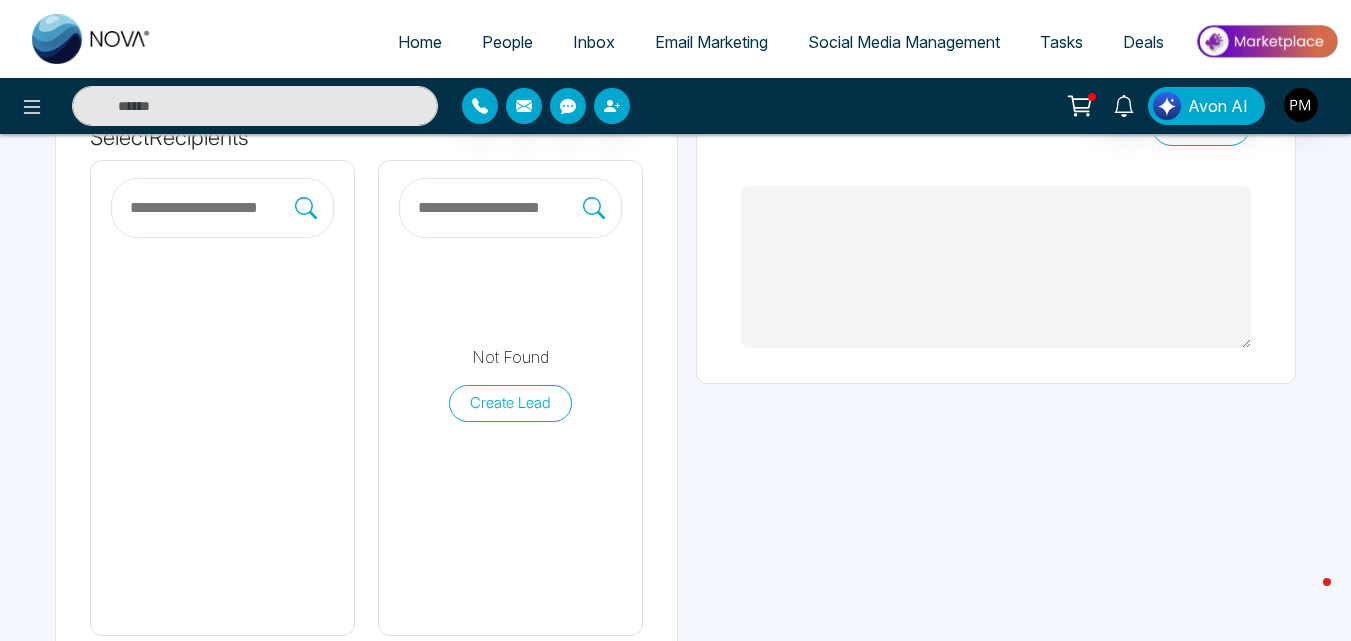 scroll, scrollTop: 200, scrollLeft: 0, axis: vertical 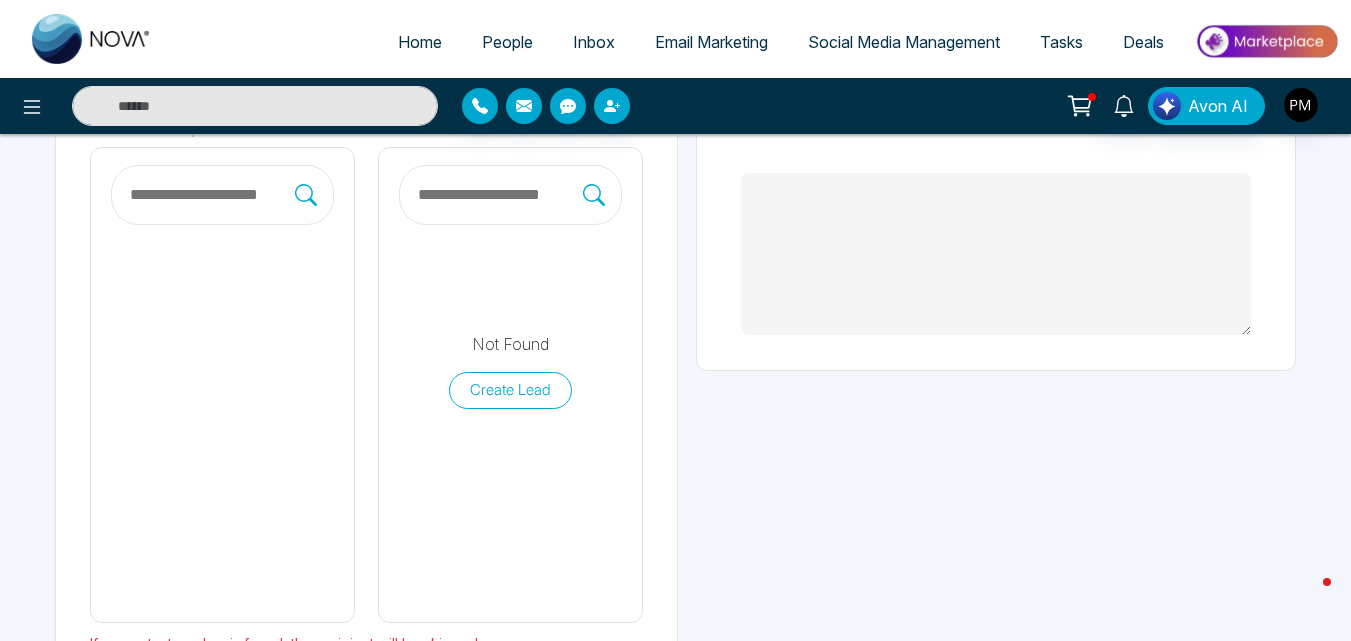 type on "**********" 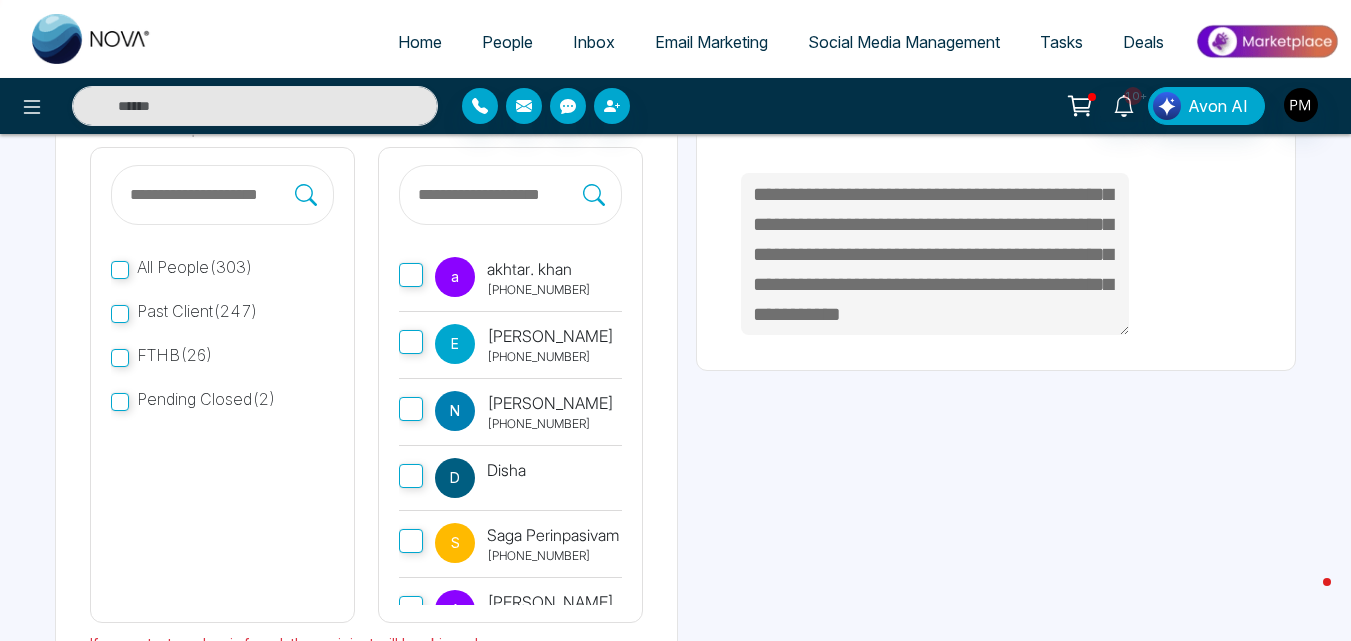 scroll, scrollTop: 150, scrollLeft: 0, axis: vertical 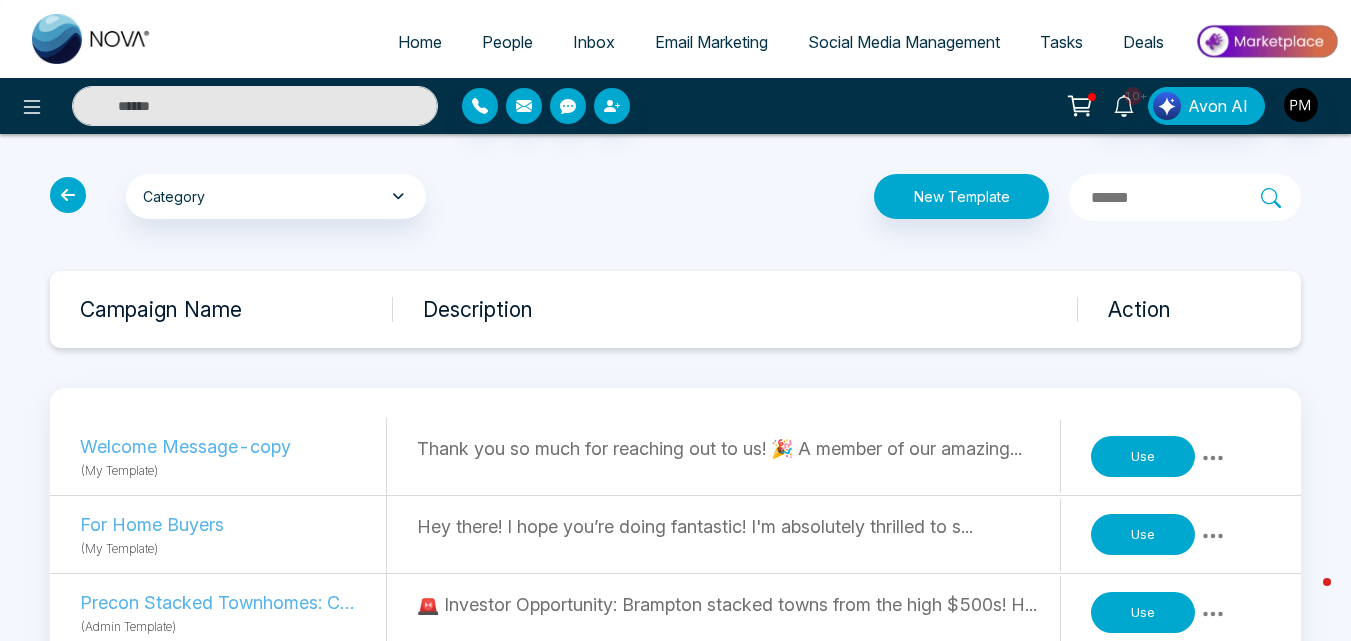 click at bounding box center [68, 195] 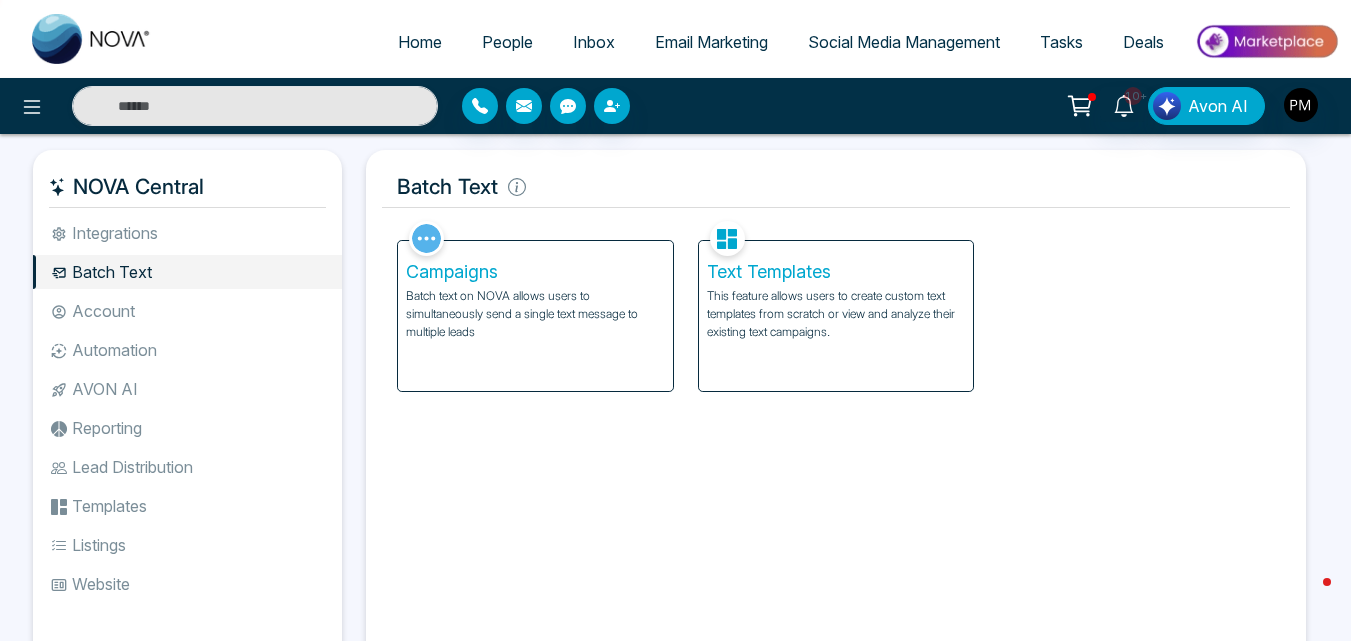 drag, startPoint x: 10, startPoint y: 0, endPoint x: 554, endPoint y: 554, distance: 776.4354 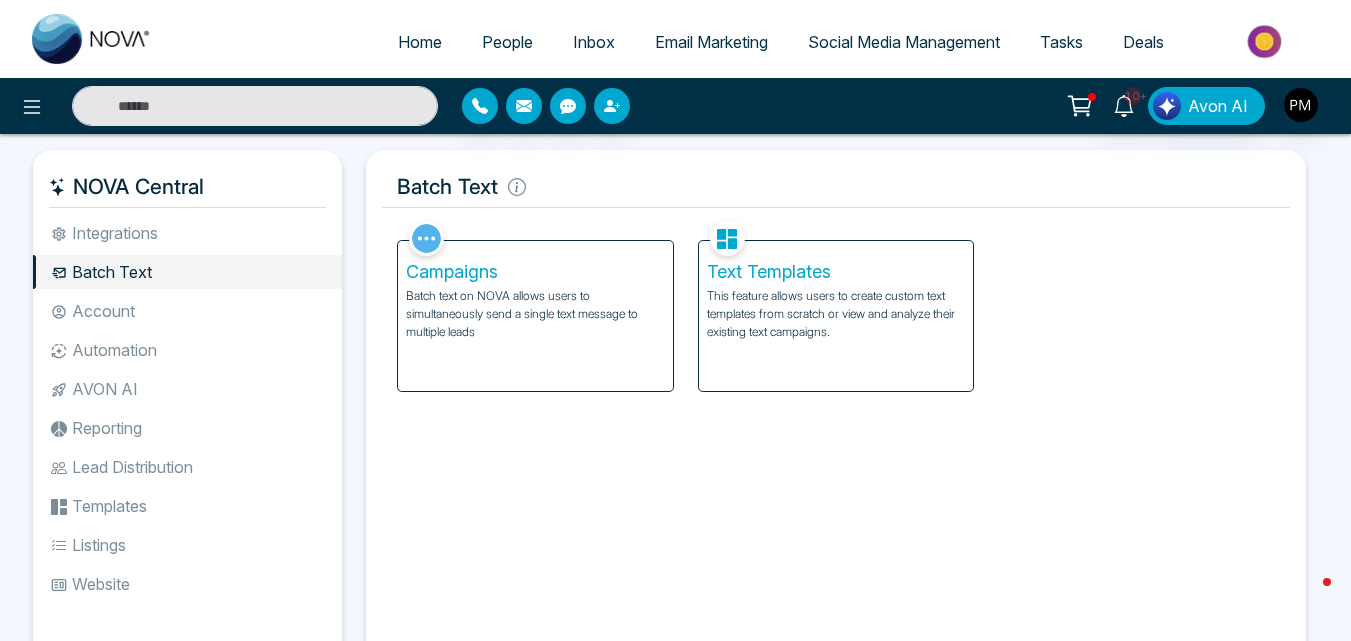 click on "Facebook NOVACRM enables users to connect to Facebook to schedule social media  posts. Connected Instagram NOVACRM enables users to connect to Instagram to schedule social media post Connected Zoom Zoom is integrated with NOVACRM, to schedule/create video calls Dialer Twilio integrates with NOVACRM to provide programmable communication tools, allowing users to make and receive phone calls, send and receive text messages, etc. Connected Zapier Zapier automates and connects on NOVACRM and imports leads. Coming Soon API Nation API Nation integrates with NOVACRM to elevate your brokerage by effortlessly connecting hundreds of apps and automating workflow. Campaigns Batch text on NOVA allows users to simultaneously send a single text message to multiple leads Text Templates This feature allows users to create custom text templates from scratch or view and analyze their existing text campaigns. Team Request access Import Bulk Batch Texts Tags Stages Manage the stages for your leads. Automations Action Plans  New" at bounding box center [836, 450] 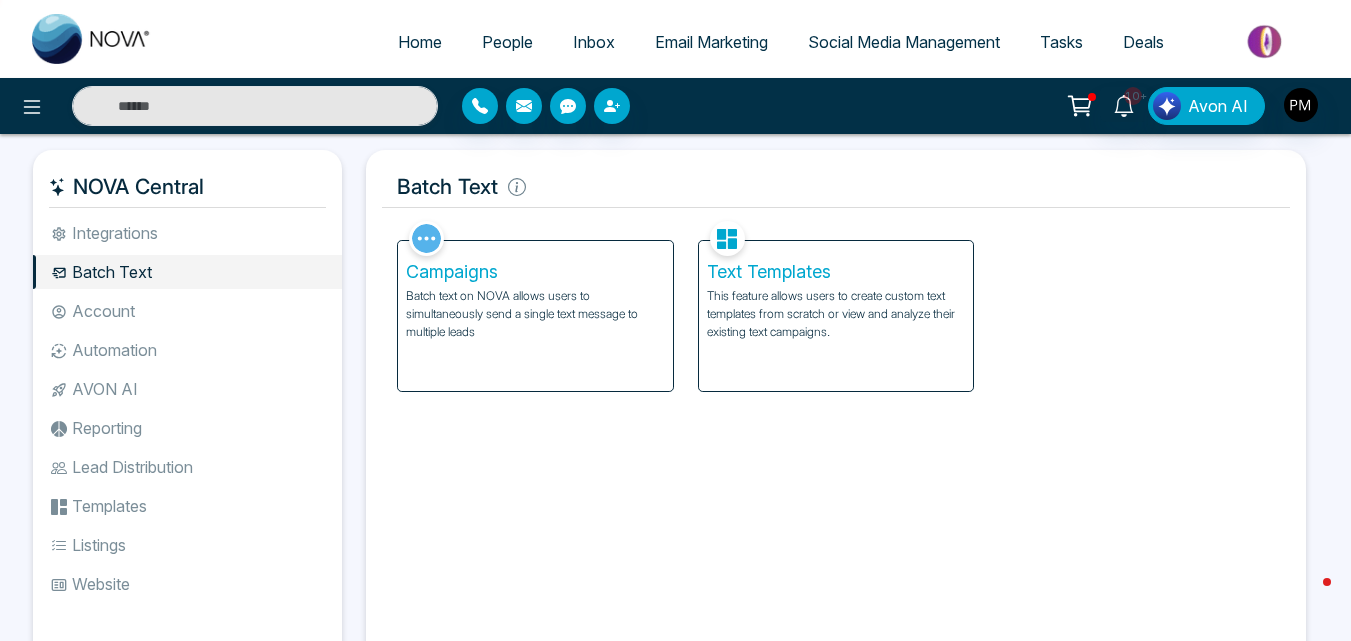 click on "People" at bounding box center [507, 42] 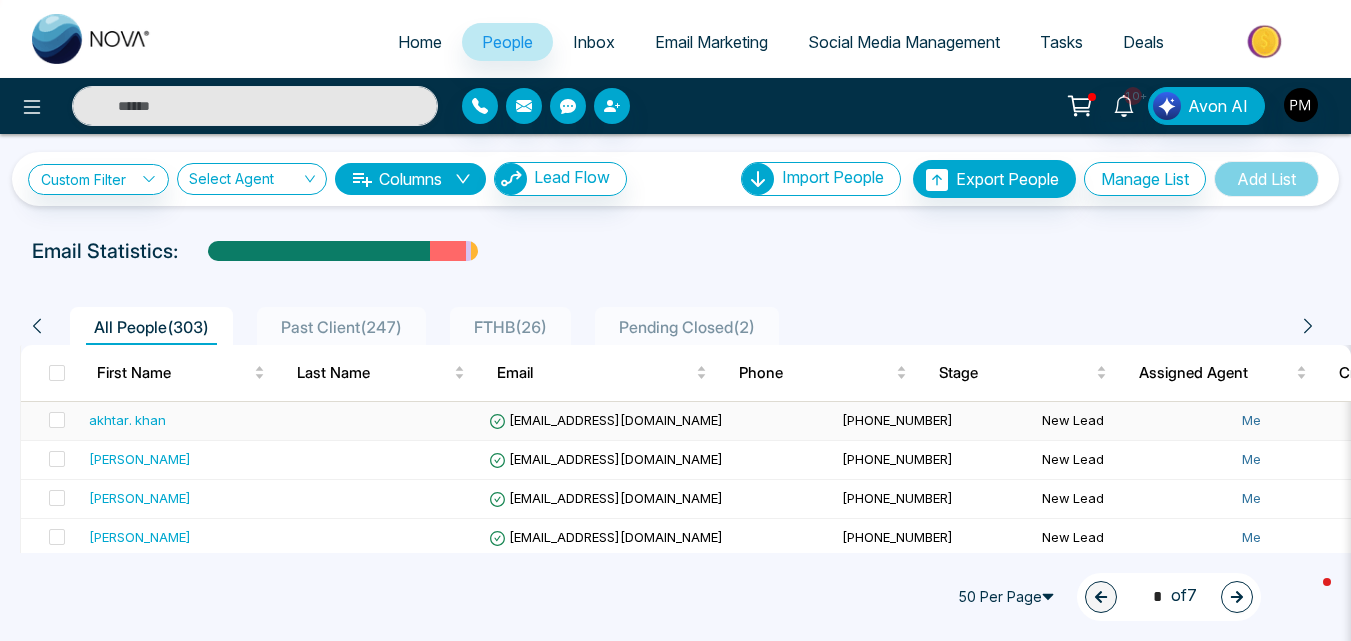 scroll, scrollTop: 0, scrollLeft: 0, axis: both 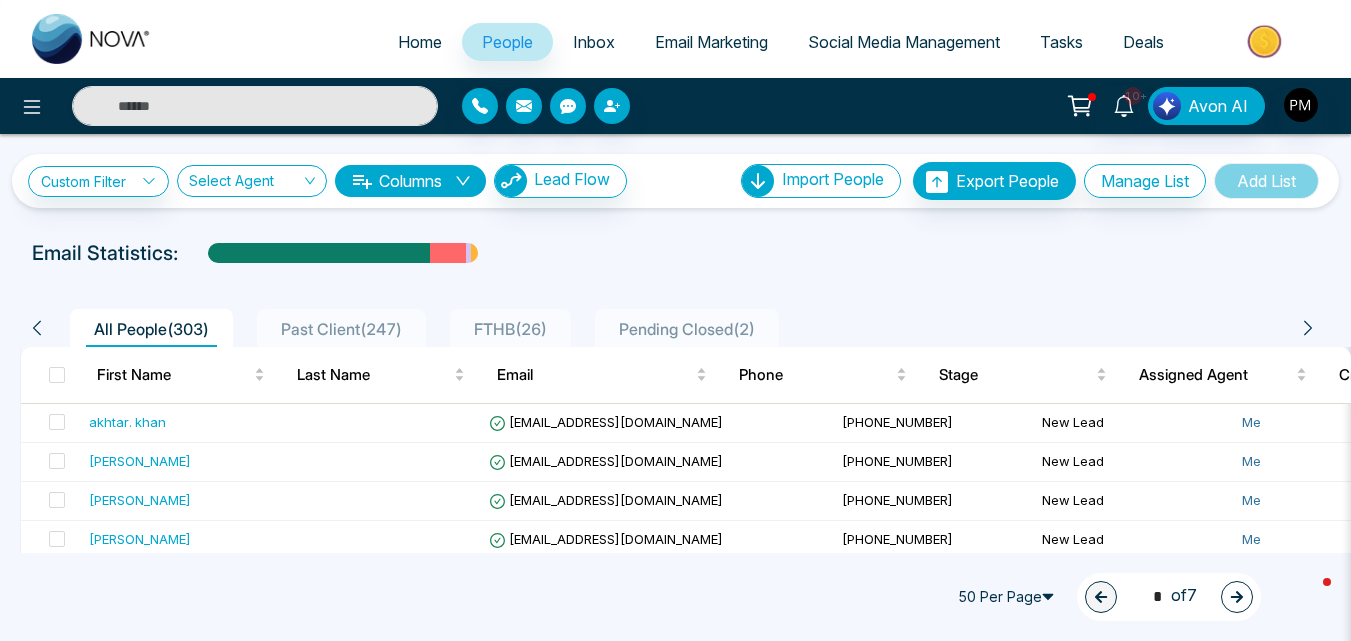 click on "Social Media Management" at bounding box center (904, 42) 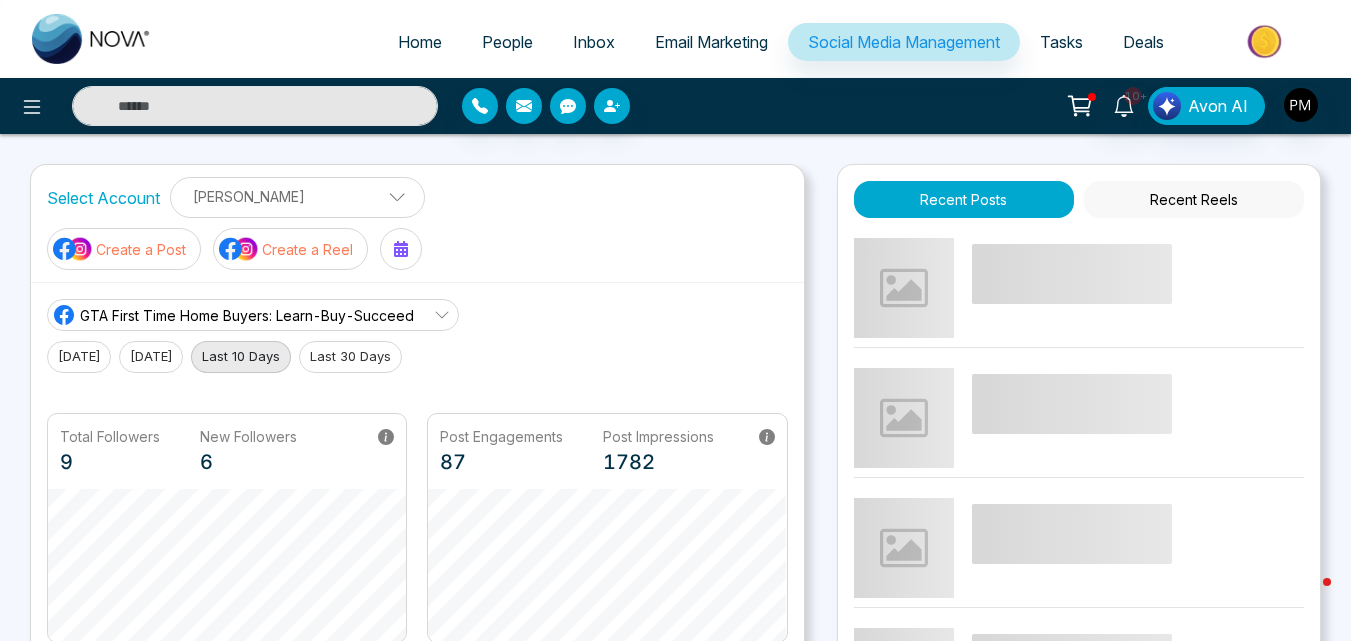 click on "Create a Post" at bounding box center [141, 249] 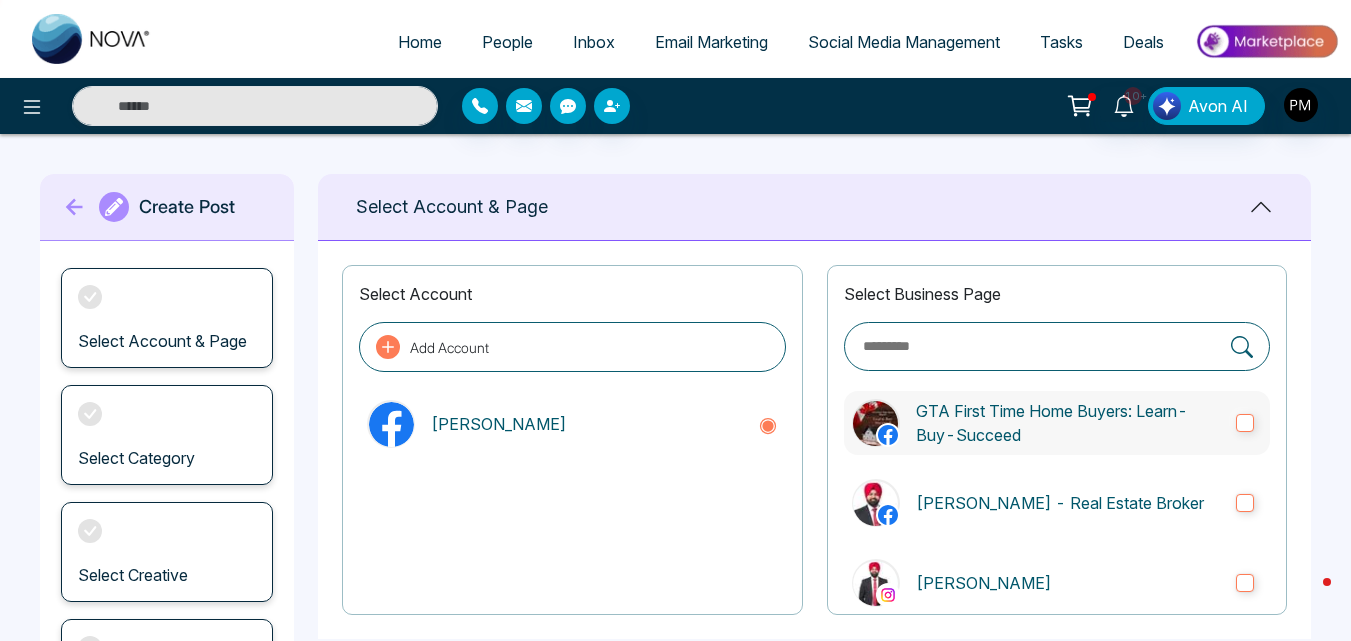 click on "GTA First Time Home Buyers: Learn-Buy-Succeed" at bounding box center [1068, 423] 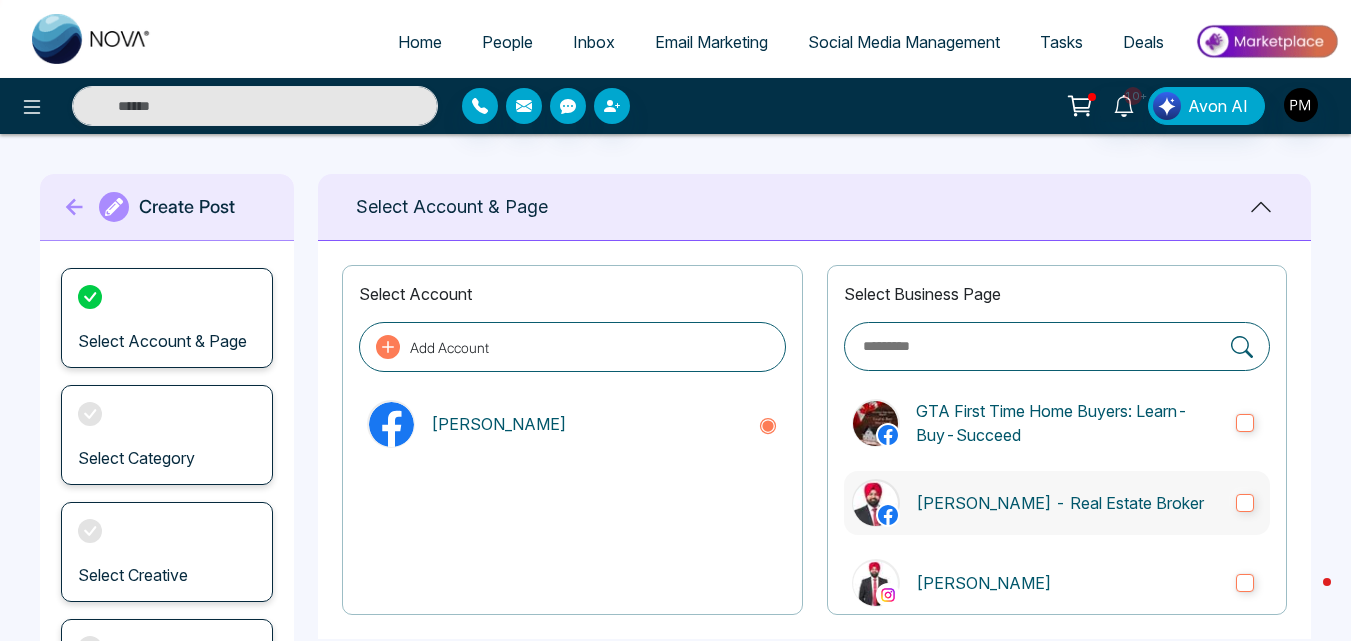 click on "[PERSON_NAME] - Real Estate Broker" at bounding box center (1057, 503) 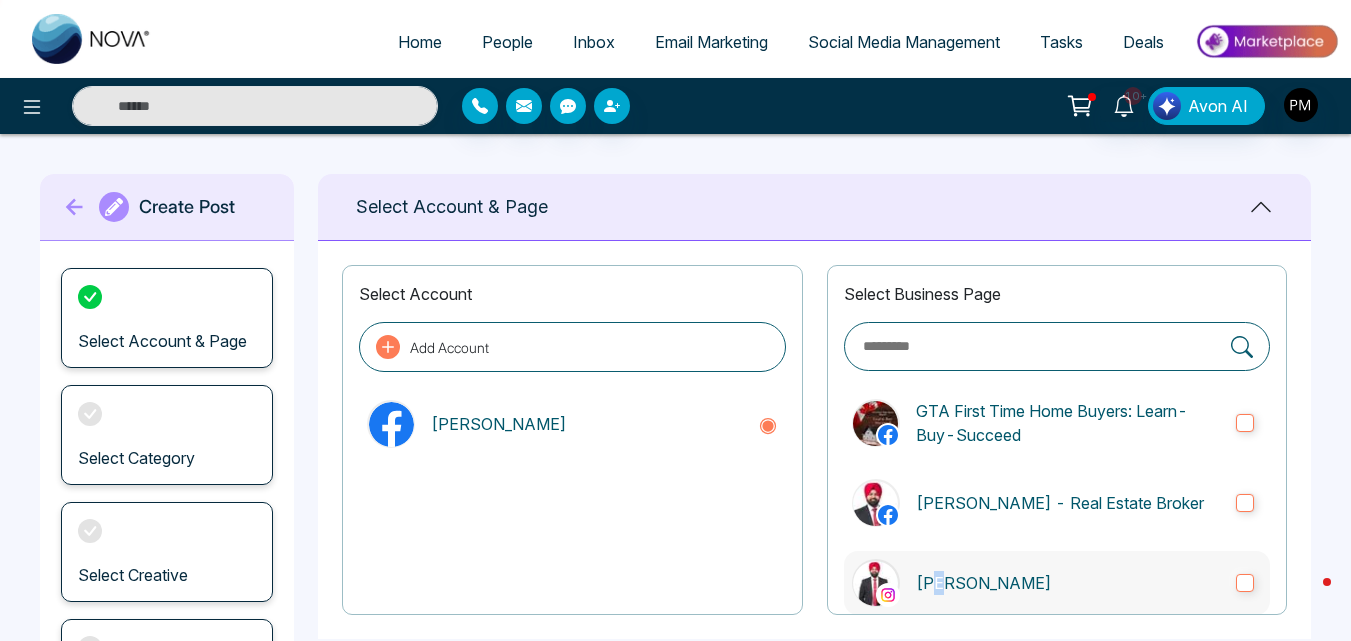 click on "[PERSON_NAME]" at bounding box center (1068, 583) 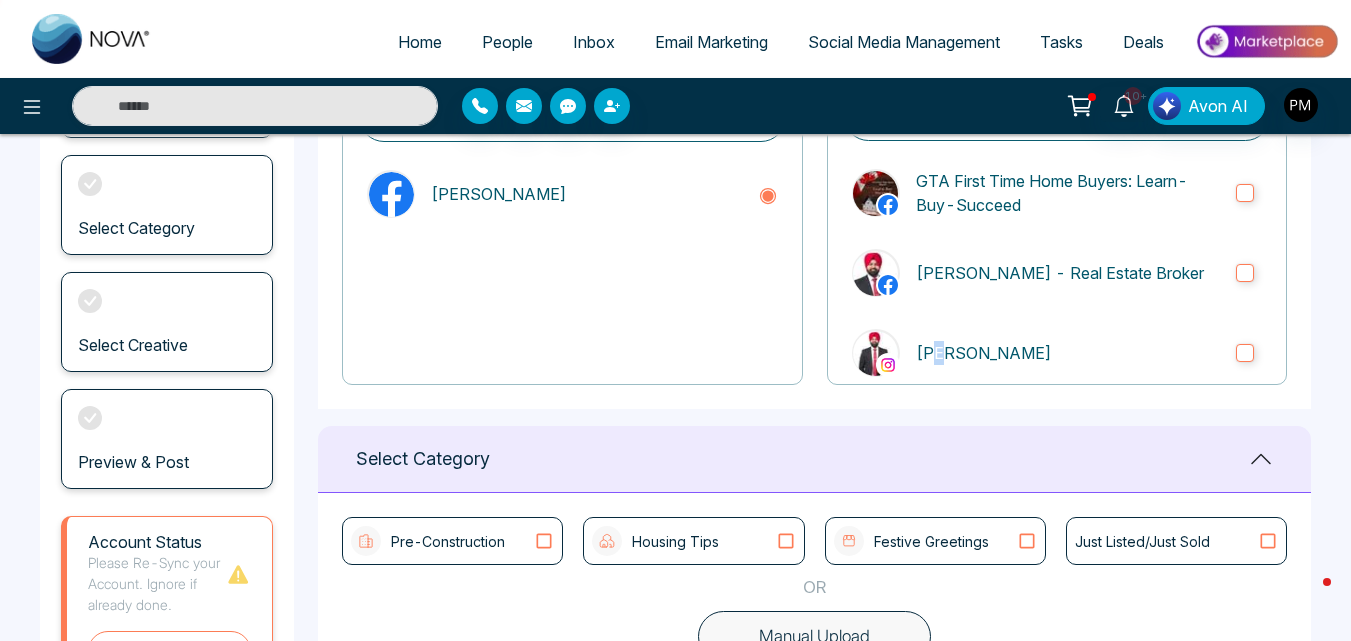 scroll, scrollTop: 300, scrollLeft: 0, axis: vertical 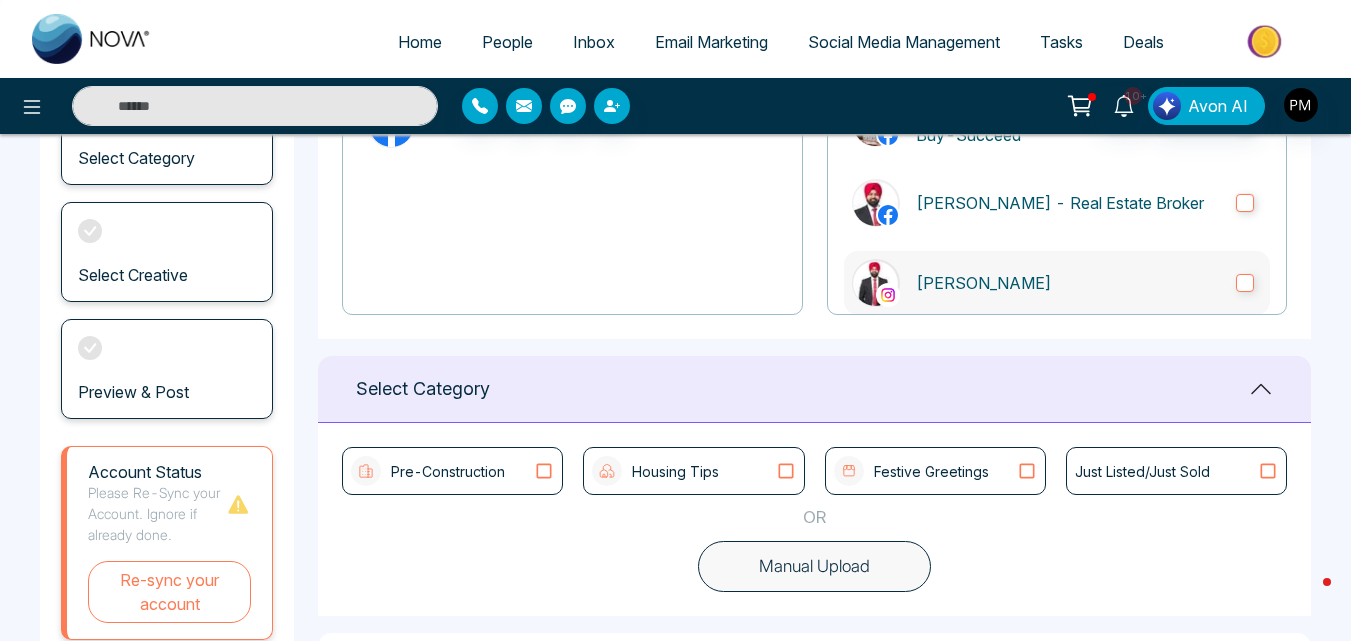 click on "[PERSON_NAME]" at bounding box center (1068, 283) 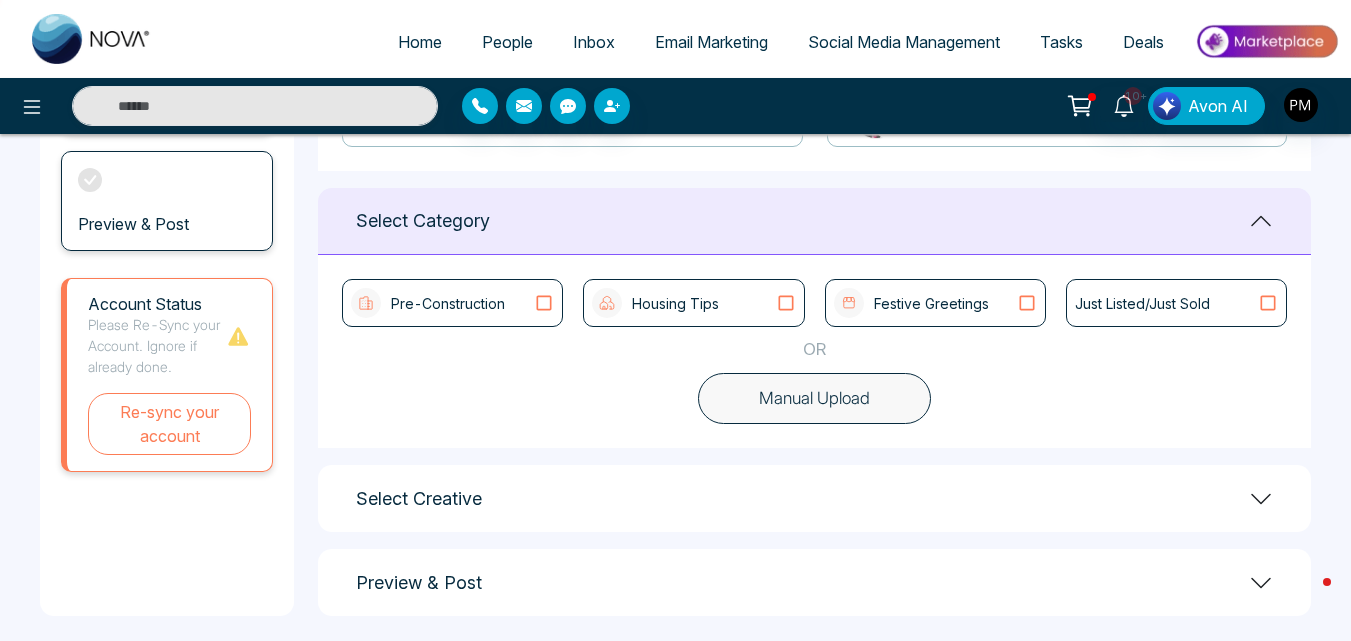 scroll, scrollTop: 483, scrollLeft: 0, axis: vertical 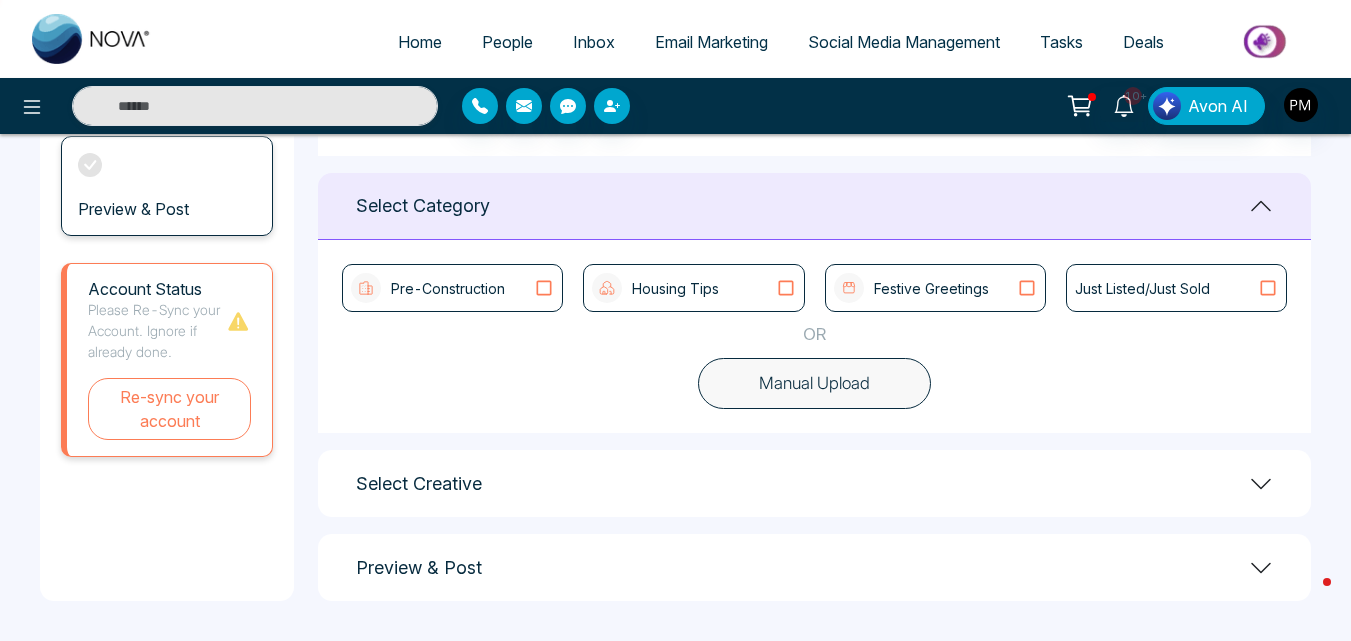 click on "Manual Upload" at bounding box center (814, 384) 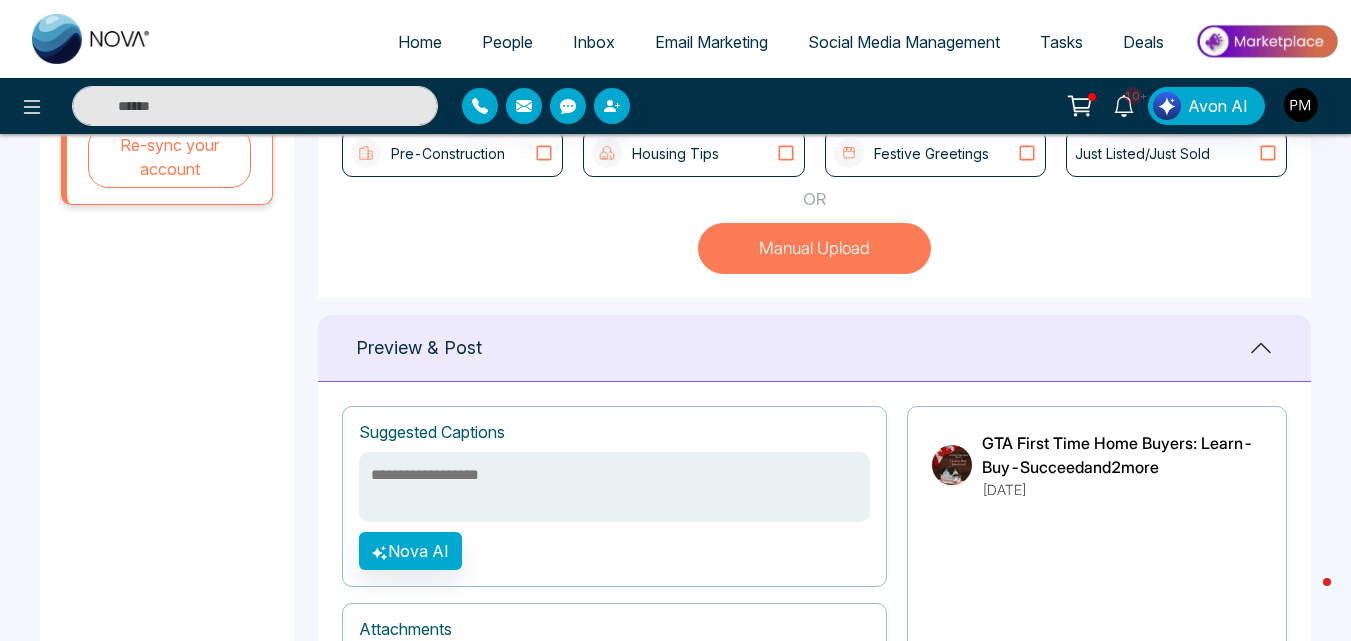 scroll, scrollTop: 583, scrollLeft: 0, axis: vertical 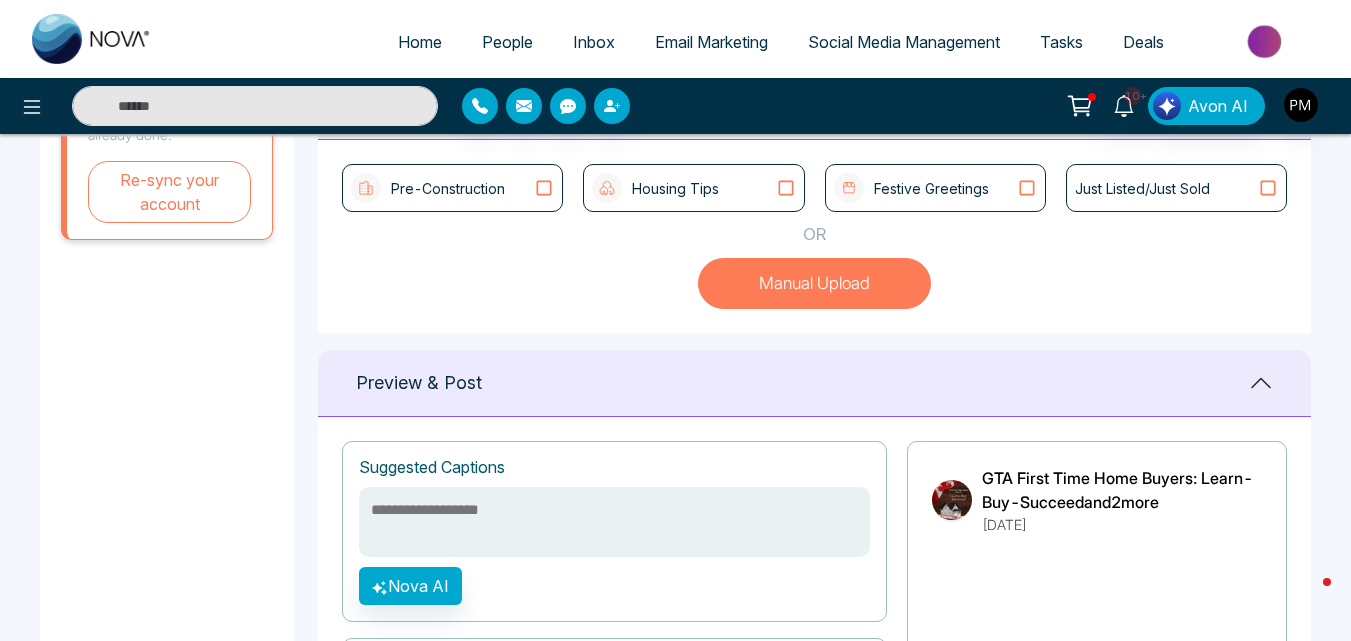 click on "Manual Upload" at bounding box center [814, 284] 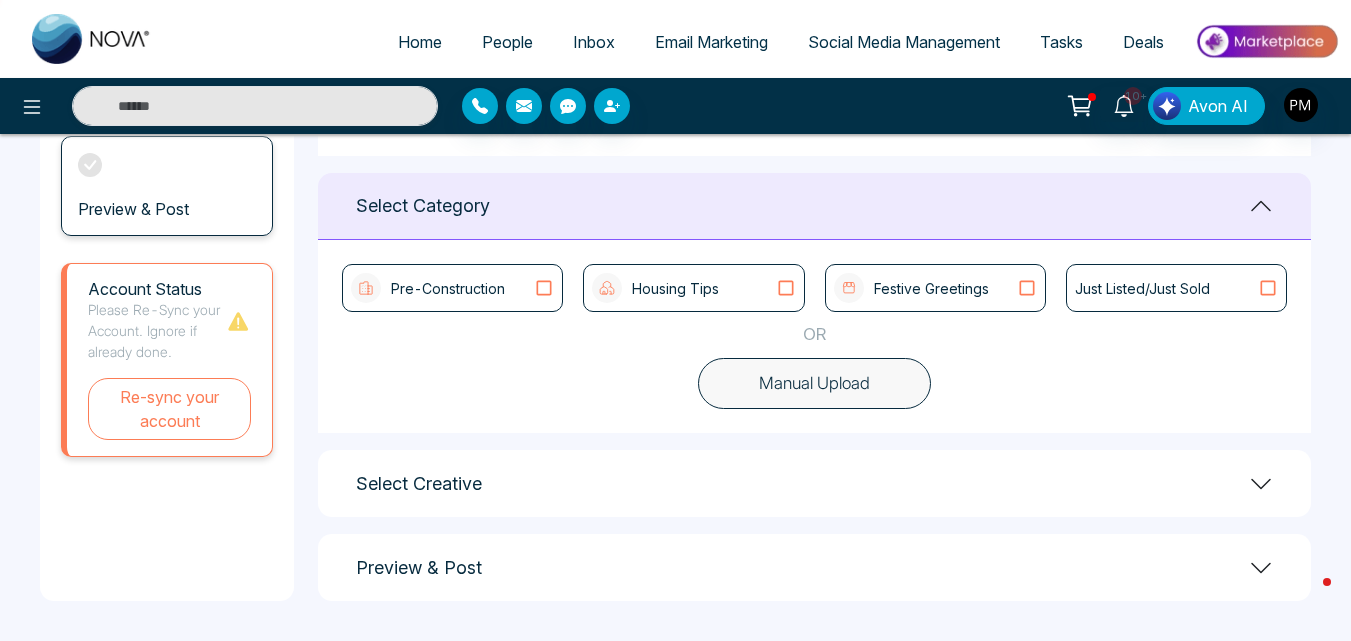 click on "Manual Upload" at bounding box center [814, 384] 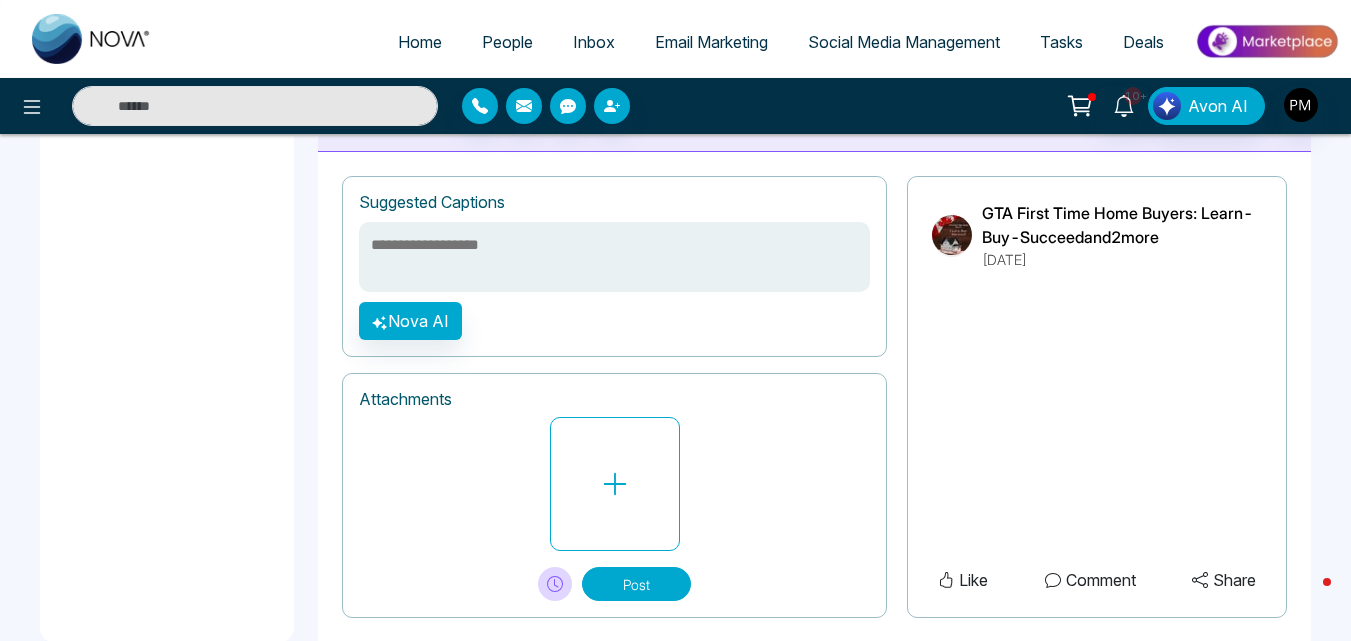 scroll, scrollTop: 883, scrollLeft: 0, axis: vertical 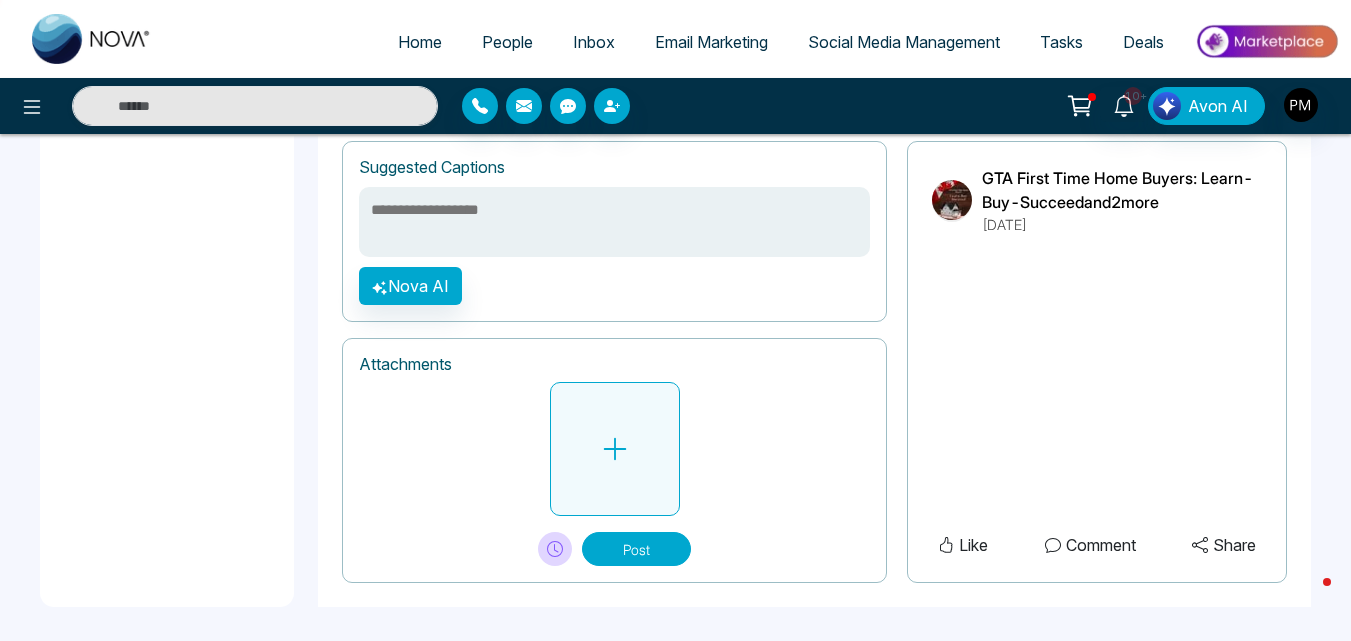 click 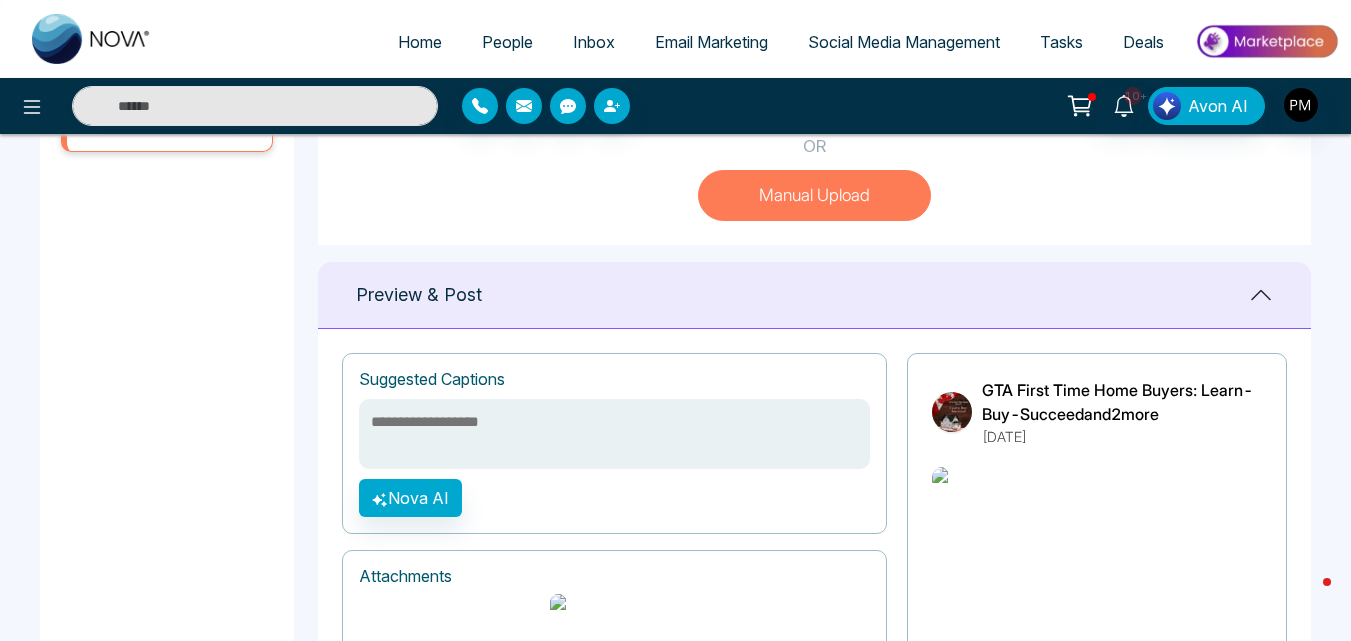 scroll, scrollTop: 683, scrollLeft: 0, axis: vertical 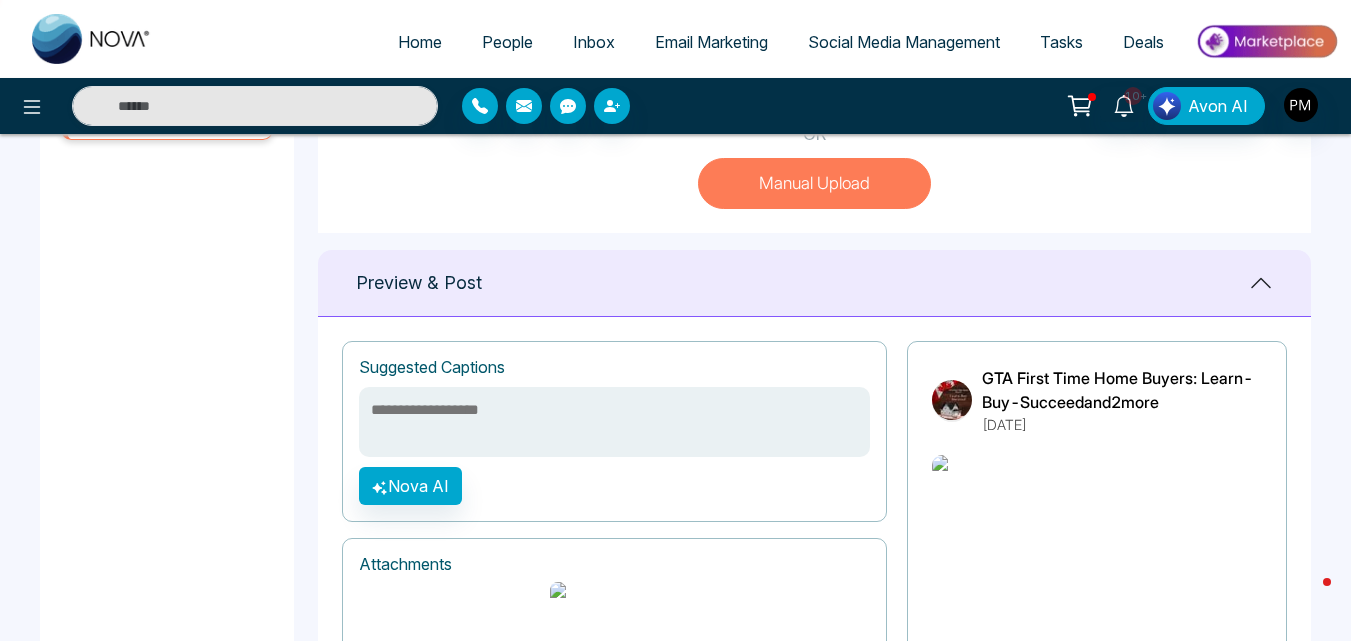 click at bounding box center (614, 422) 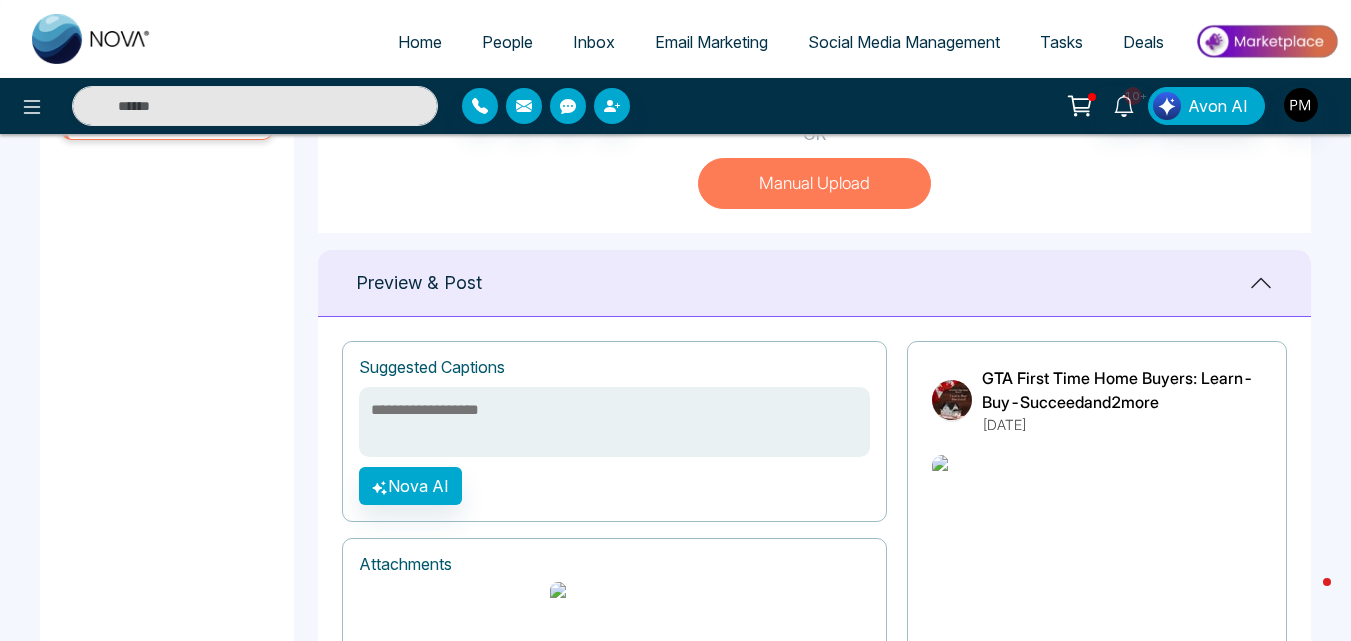 paste on "**********" 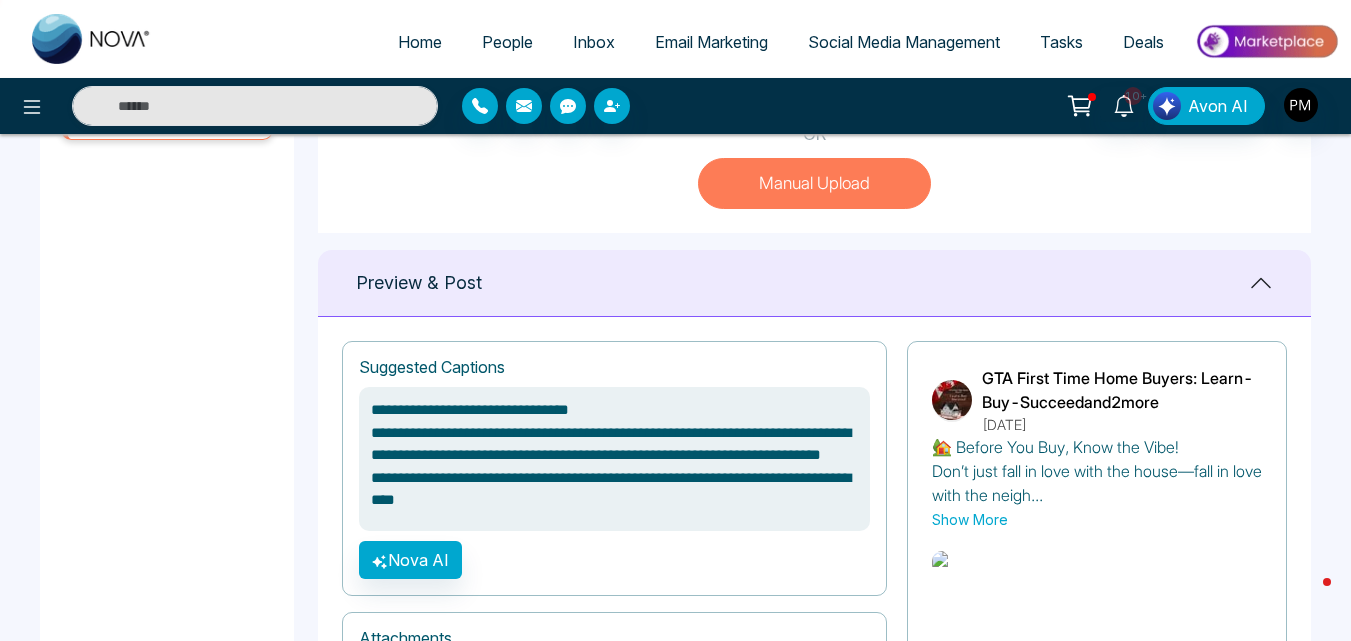 scroll, scrollTop: 316, scrollLeft: 0, axis: vertical 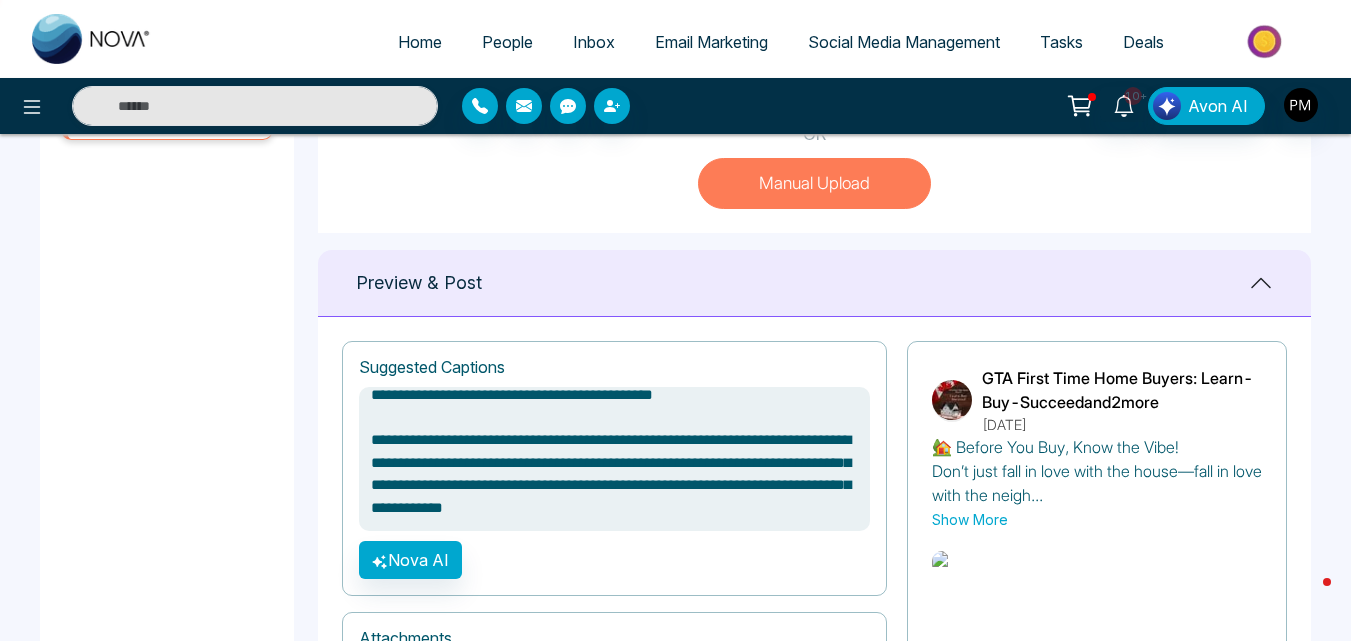 type on "**********" 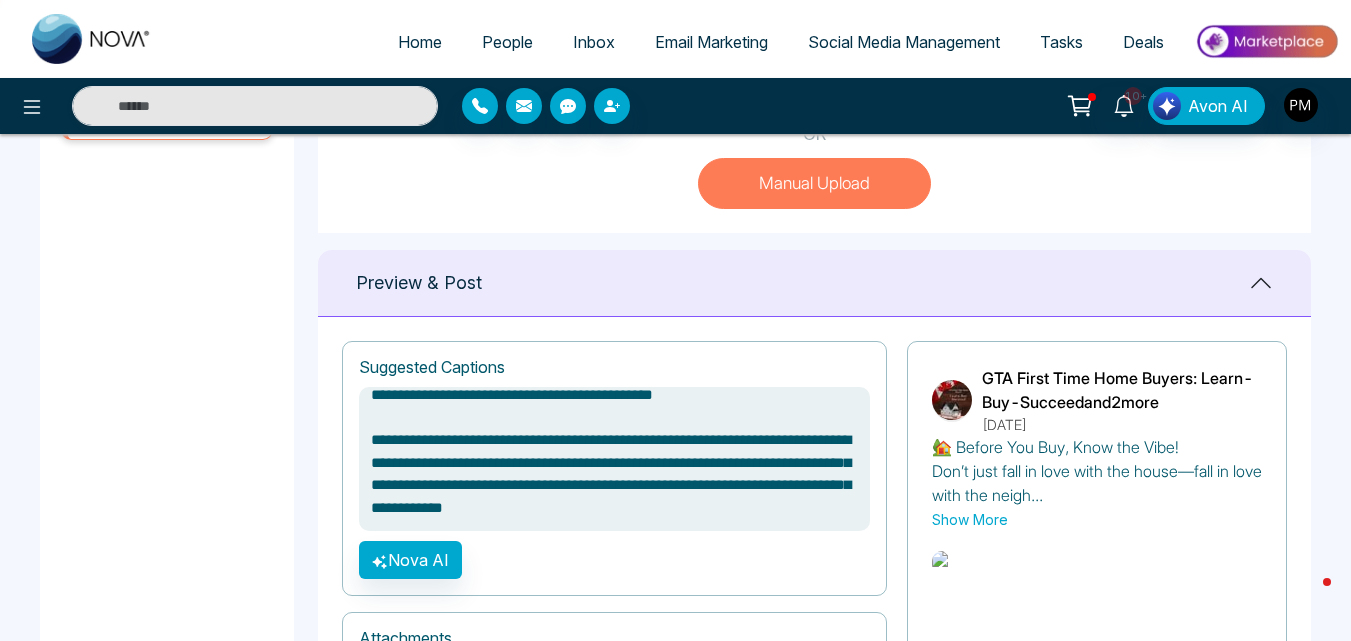 click on "Show More" at bounding box center (970, 519) 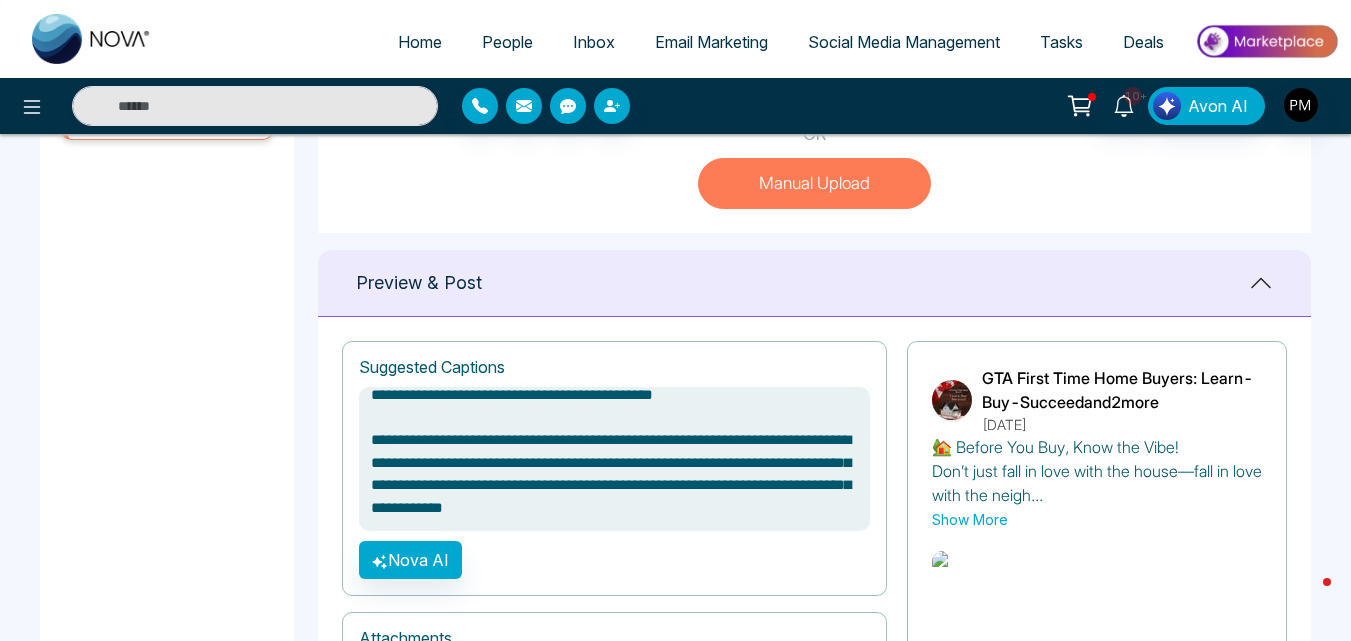 scroll, scrollTop: 0, scrollLeft: 0, axis: both 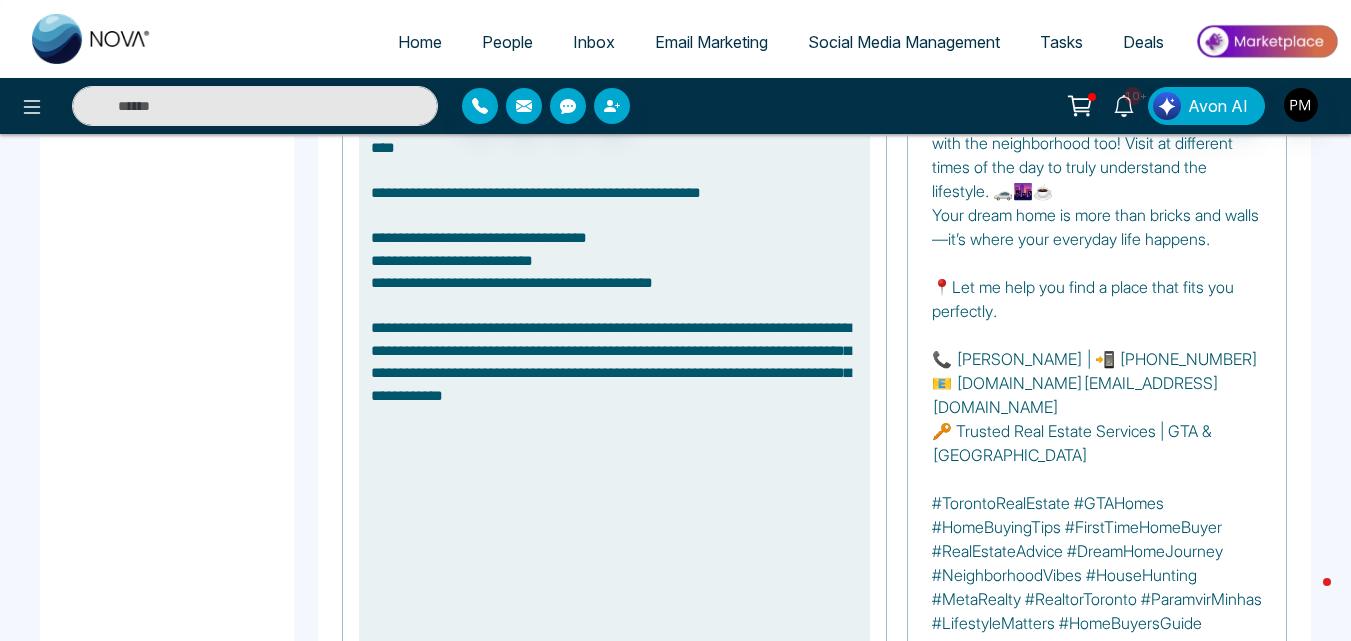 click on "**********" at bounding box center (614, 359) 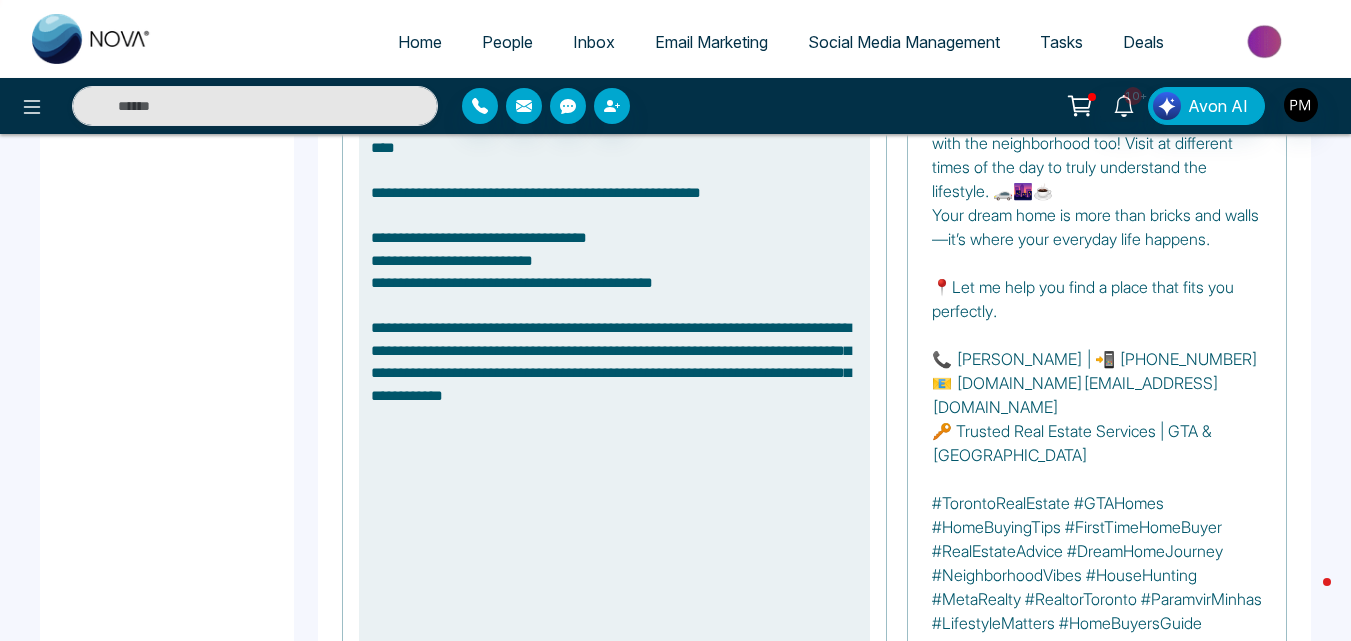 click on "**********" at bounding box center [614, 359] 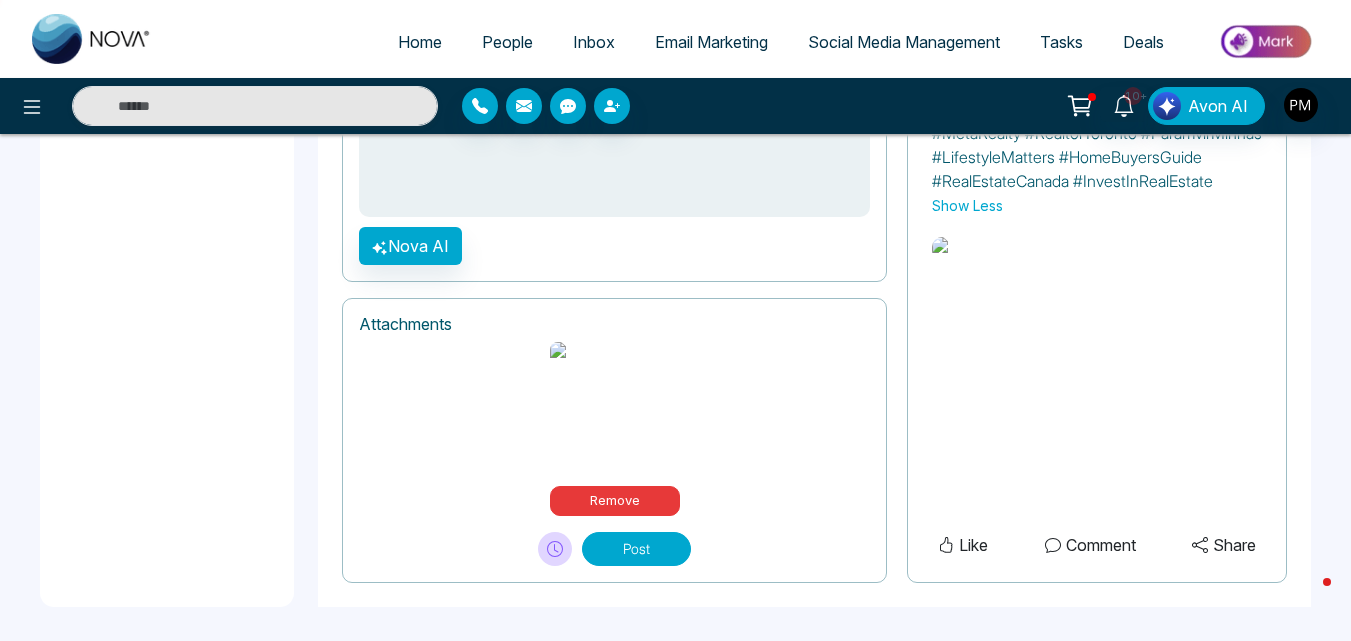 scroll, scrollTop: 1535, scrollLeft: 0, axis: vertical 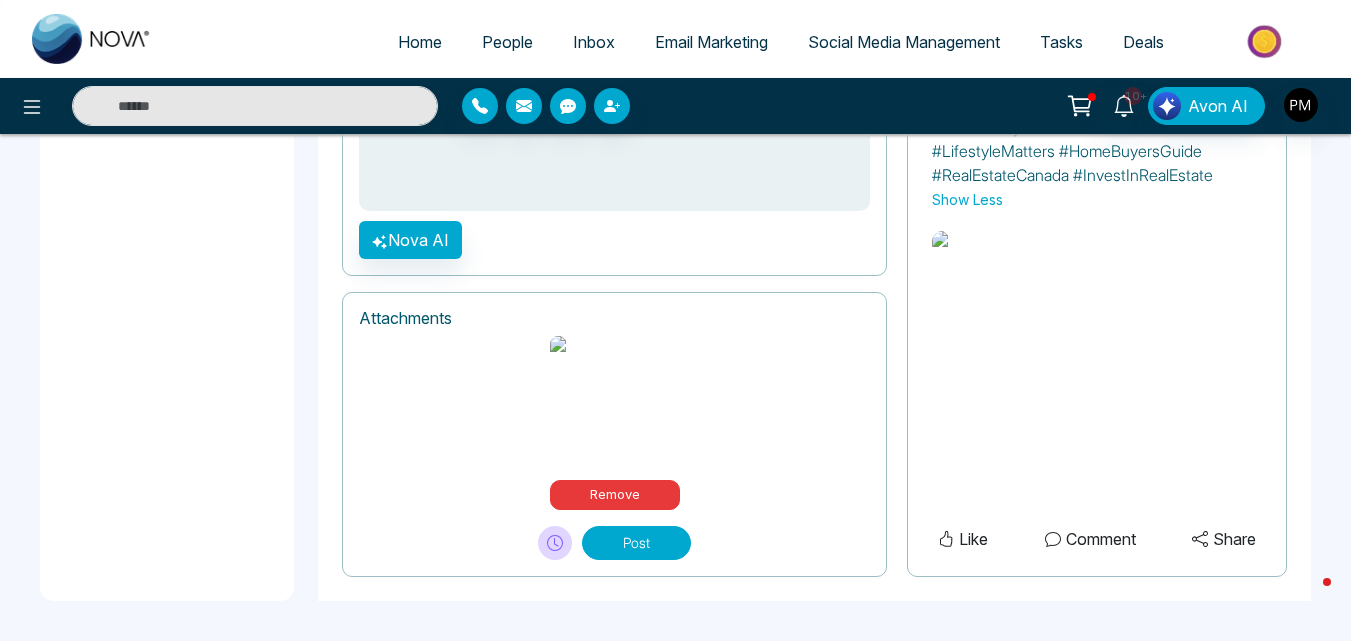 click on "Post" at bounding box center [636, 543] 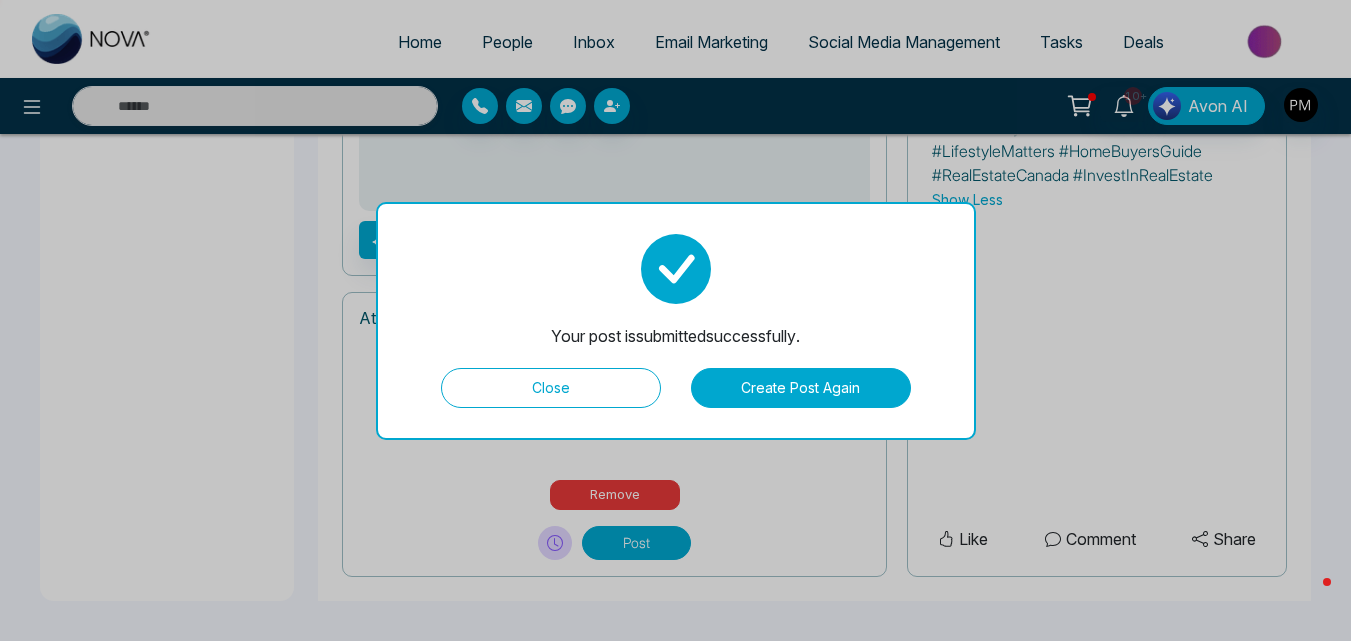 click on "Close" at bounding box center [551, 388] 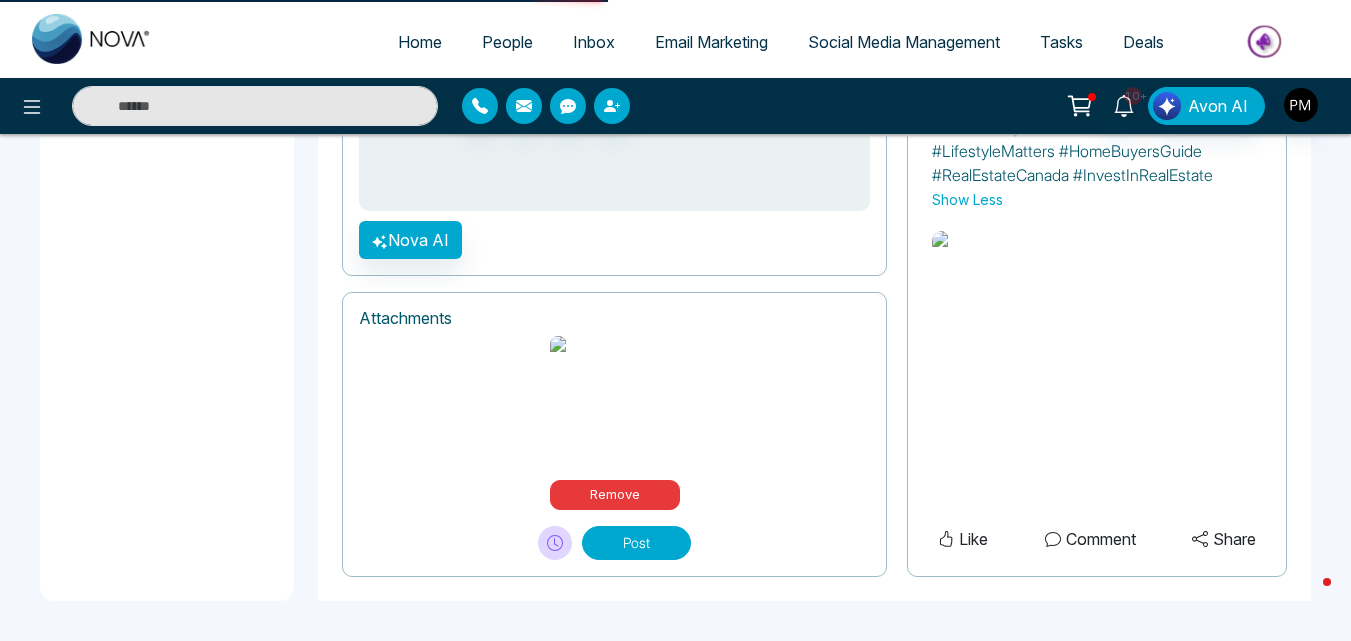 scroll, scrollTop: 0, scrollLeft: 0, axis: both 